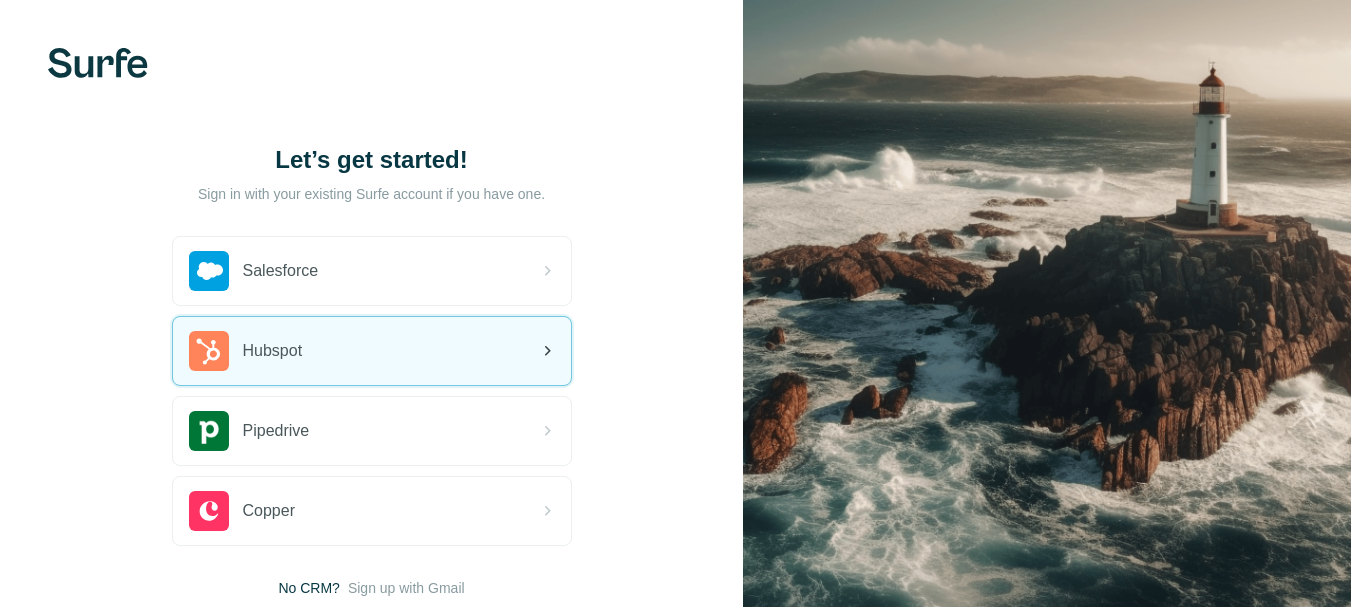 scroll, scrollTop: 0, scrollLeft: 0, axis: both 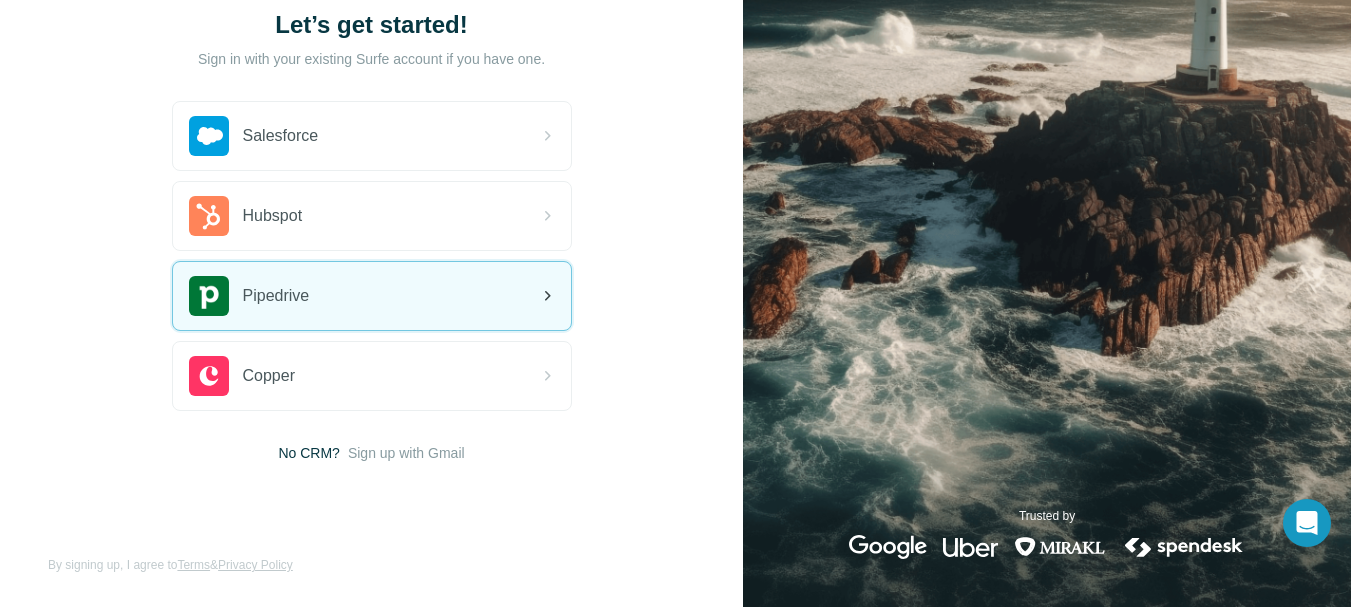 click on "Pipedrive" at bounding box center [372, 296] 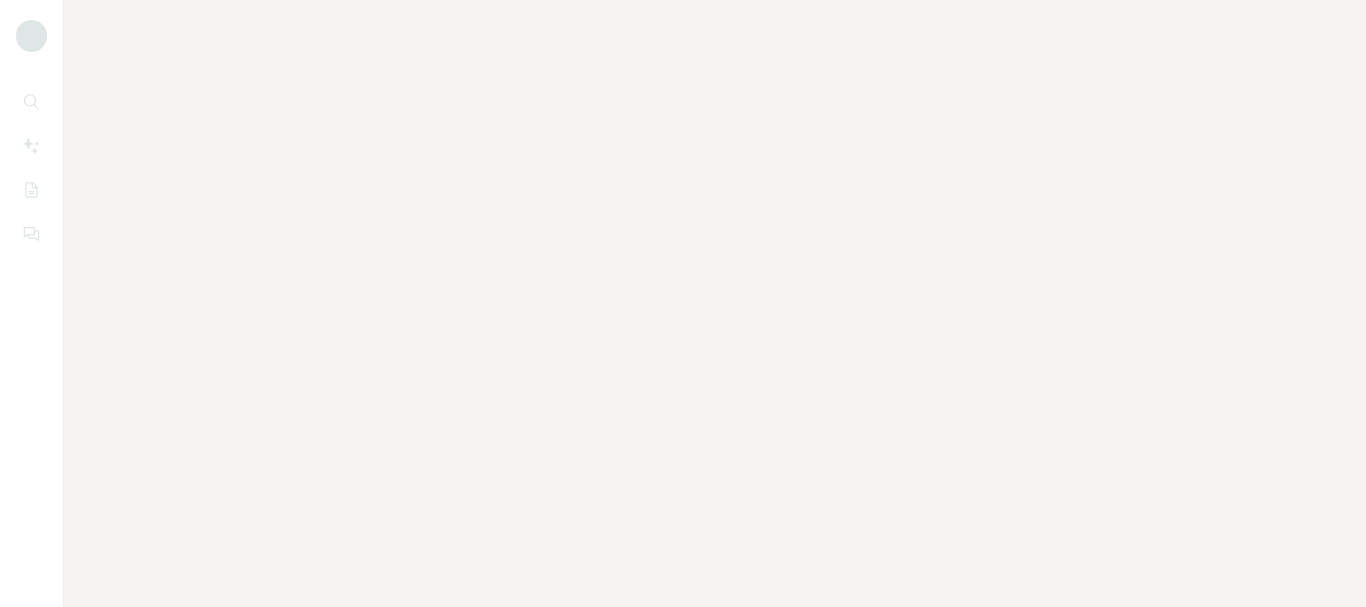 scroll, scrollTop: 0, scrollLeft: 0, axis: both 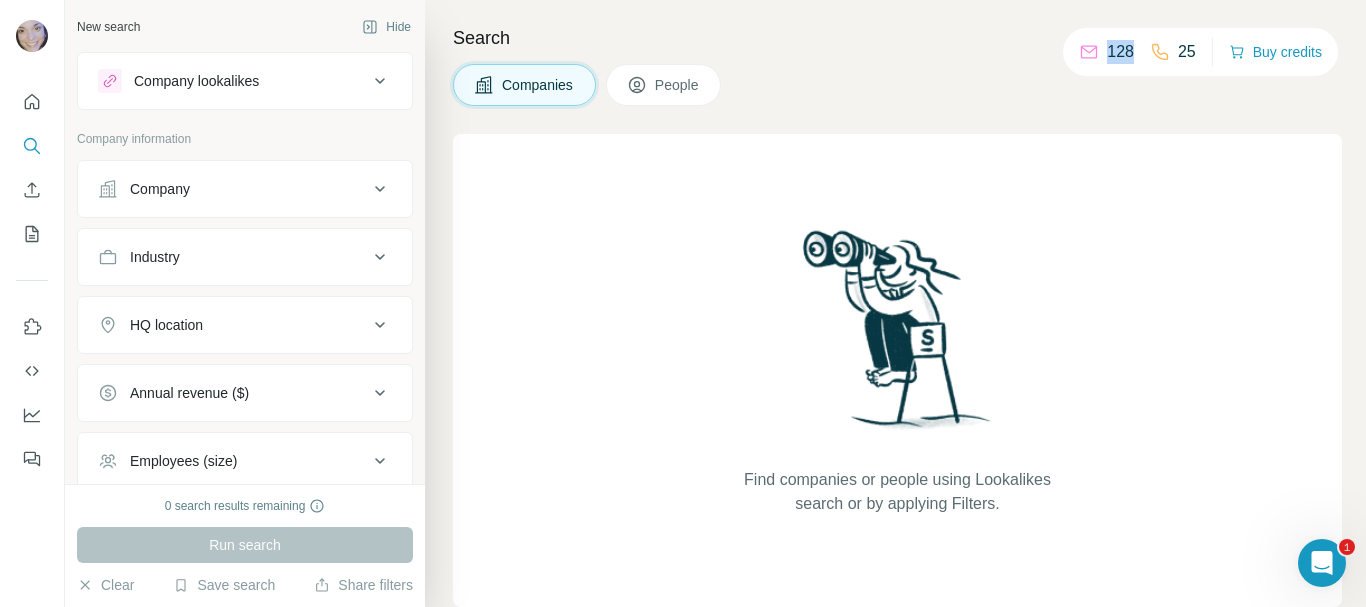 drag, startPoint x: 1095, startPoint y: 50, endPoint x: 1126, endPoint y: 59, distance: 32.280025 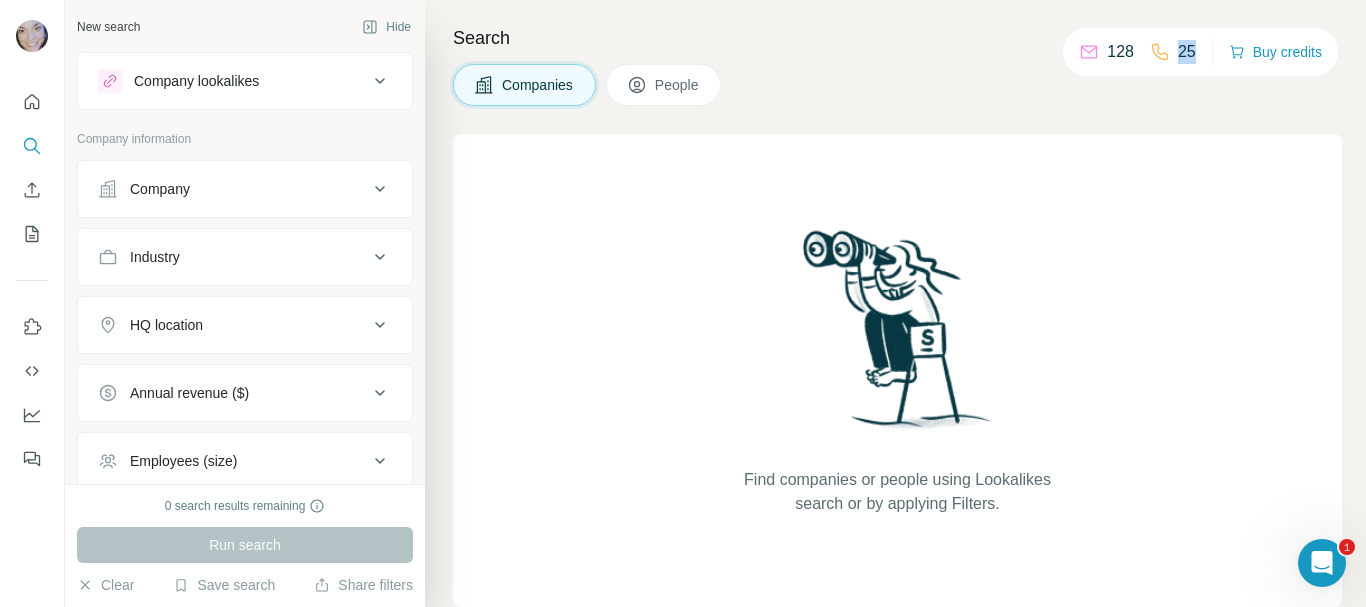 drag, startPoint x: 1168, startPoint y: 56, endPoint x: 1188, endPoint y: 53, distance: 20.22375 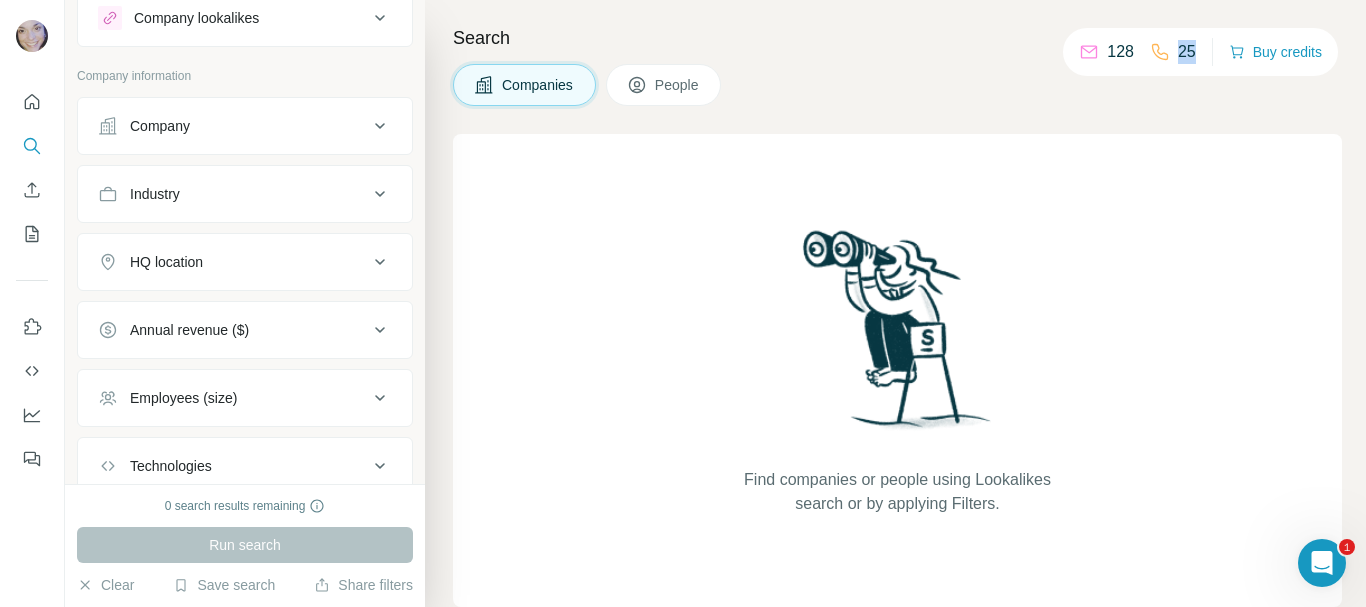 scroll, scrollTop: 0, scrollLeft: 0, axis: both 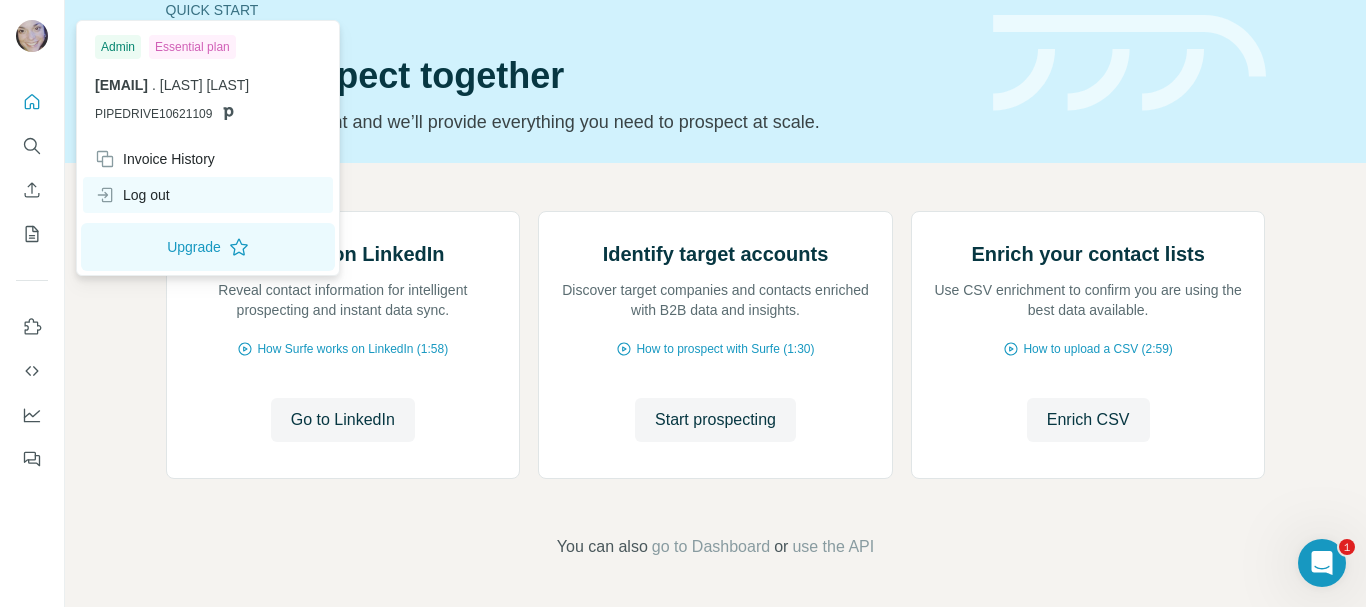 click on "Log out" at bounding box center [132, 195] 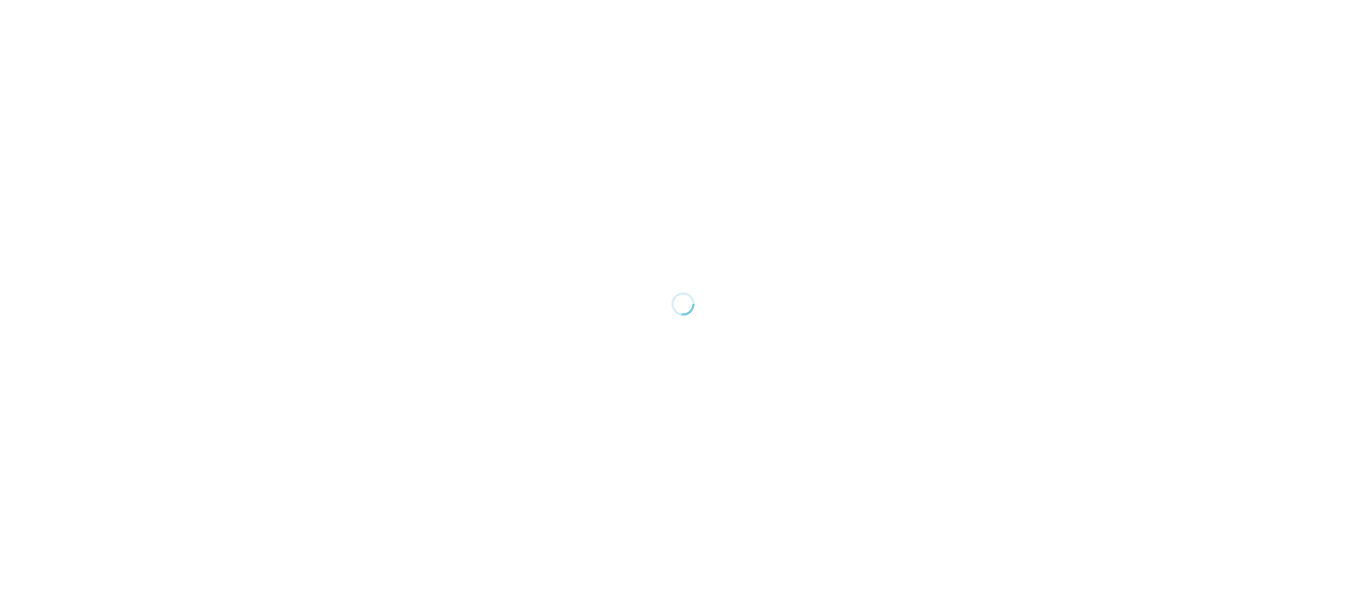 scroll, scrollTop: 0, scrollLeft: 0, axis: both 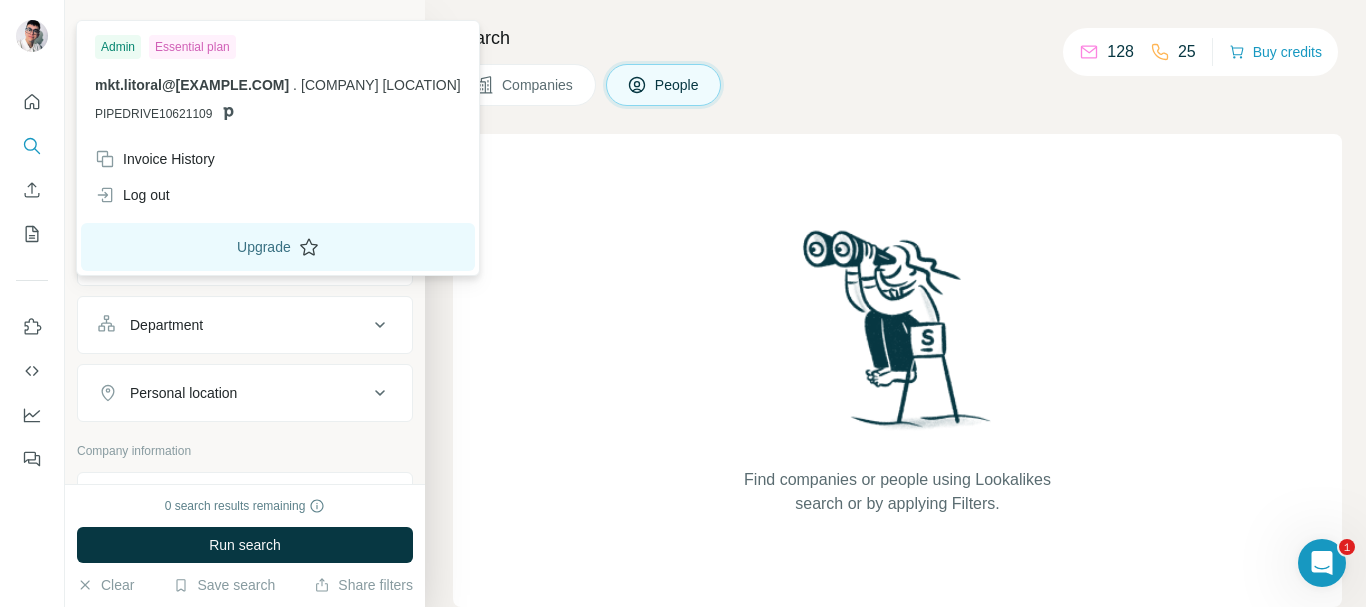 click on "Upgrade" at bounding box center [278, 247] 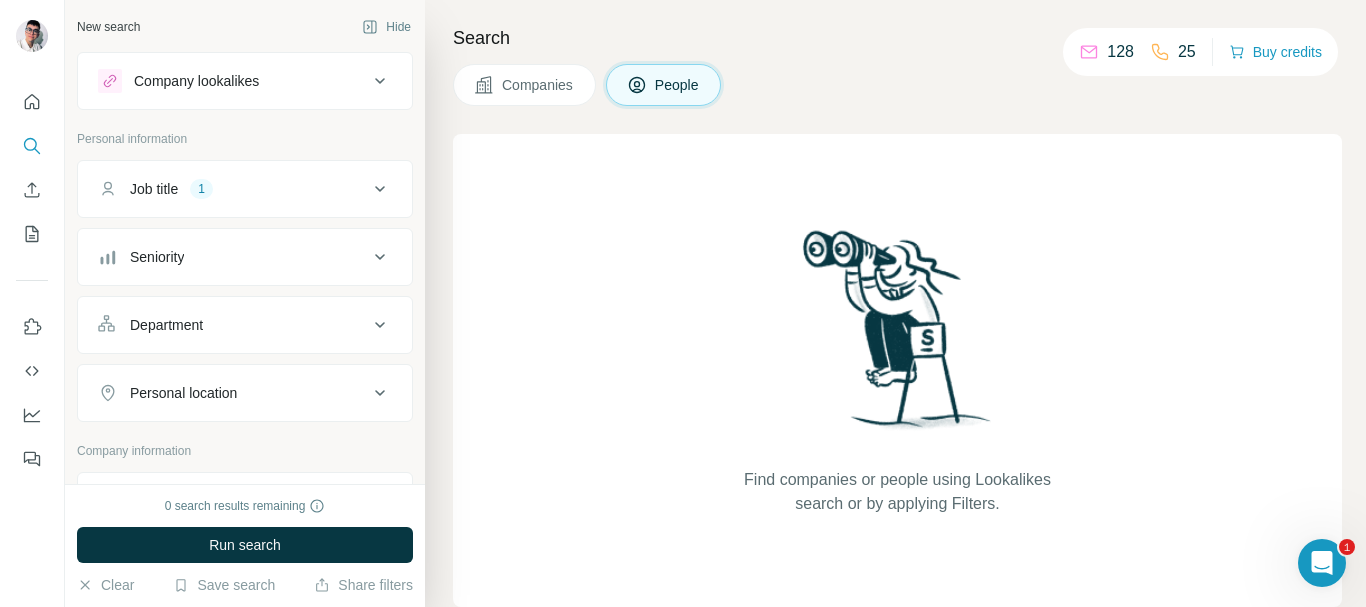click 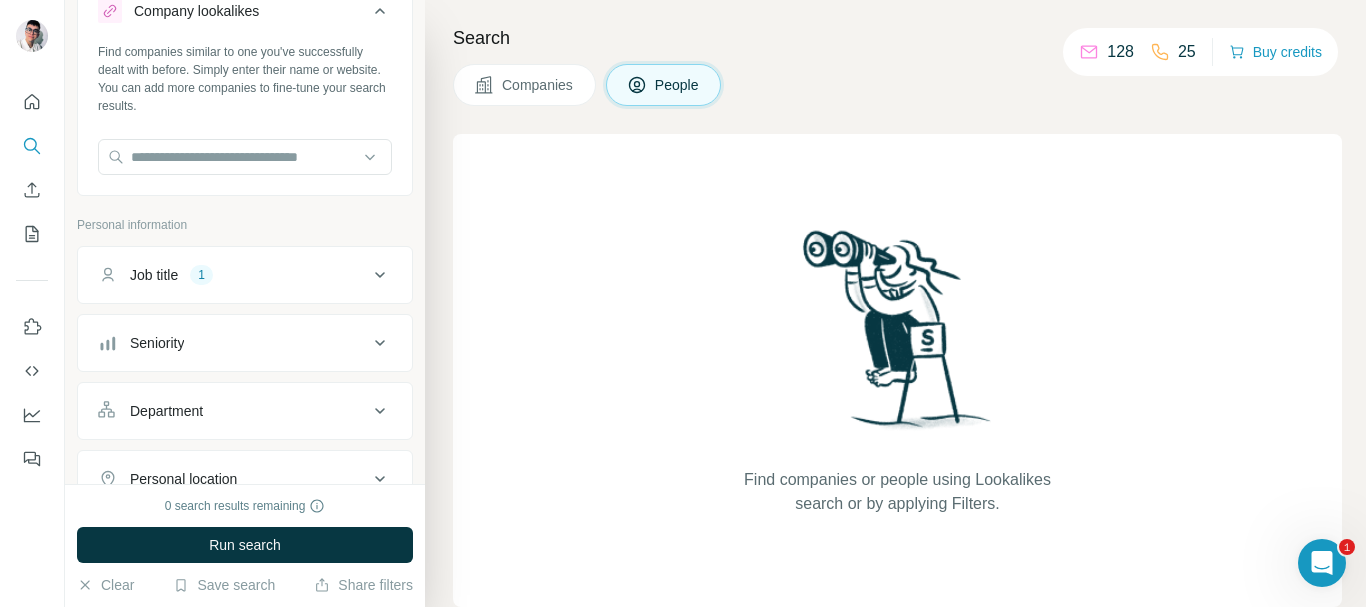 scroll, scrollTop: 100, scrollLeft: 0, axis: vertical 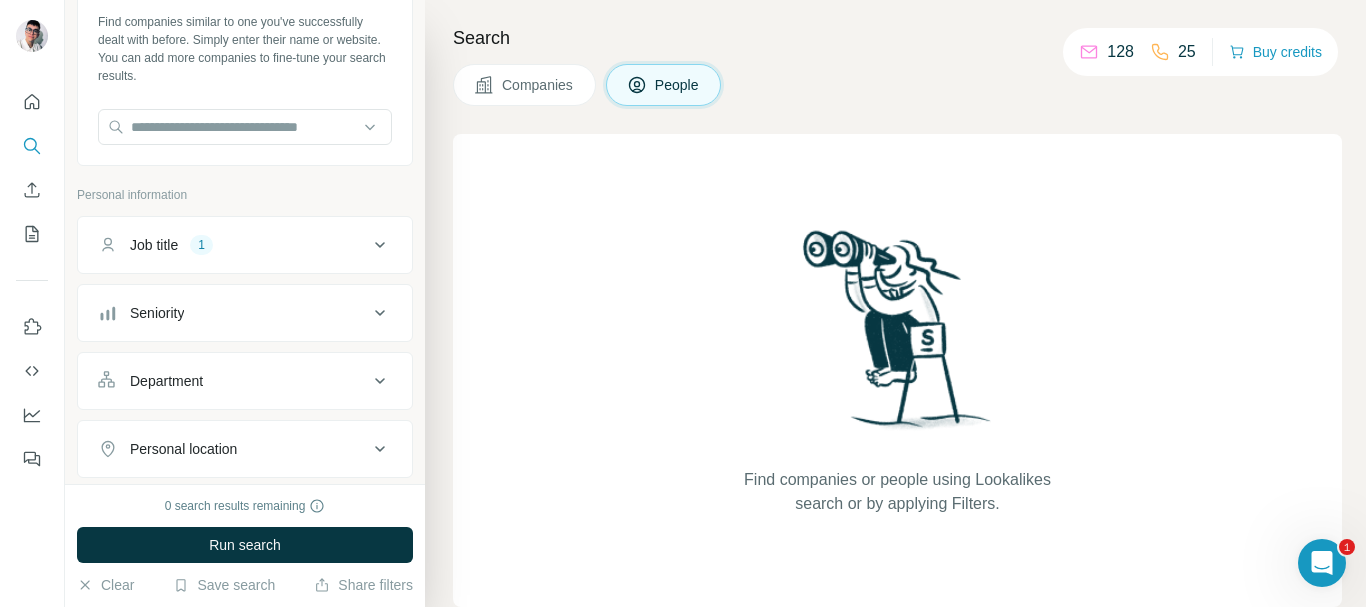click on "New search Hide Company lookalikes Find companies similar to one you've successfully dealt with before. Simply enter their name or website. You can add more companies to fine-tune your search results. Personal information Job title 1 Seniority Department Personal location Company information Company Industry HQ location Annual revenue ($) Employees (size) Technologies Keywords" at bounding box center [245, 242] 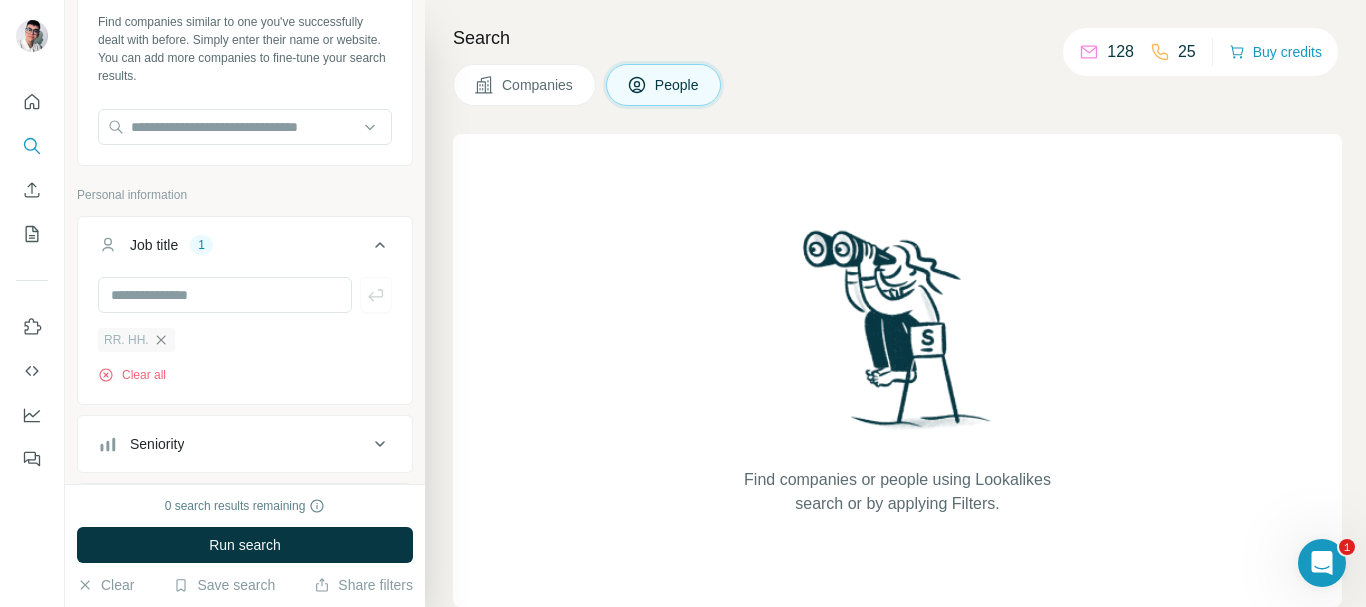 click 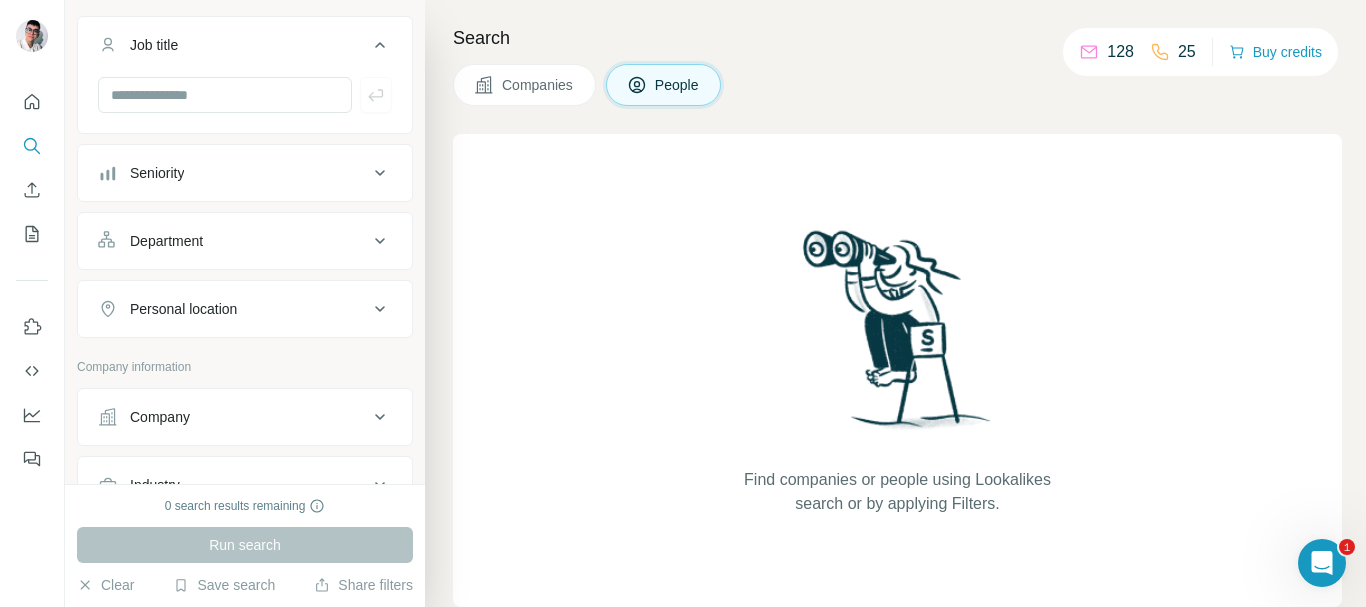 scroll, scrollTop: 400, scrollLeft: 0, axis: vertical 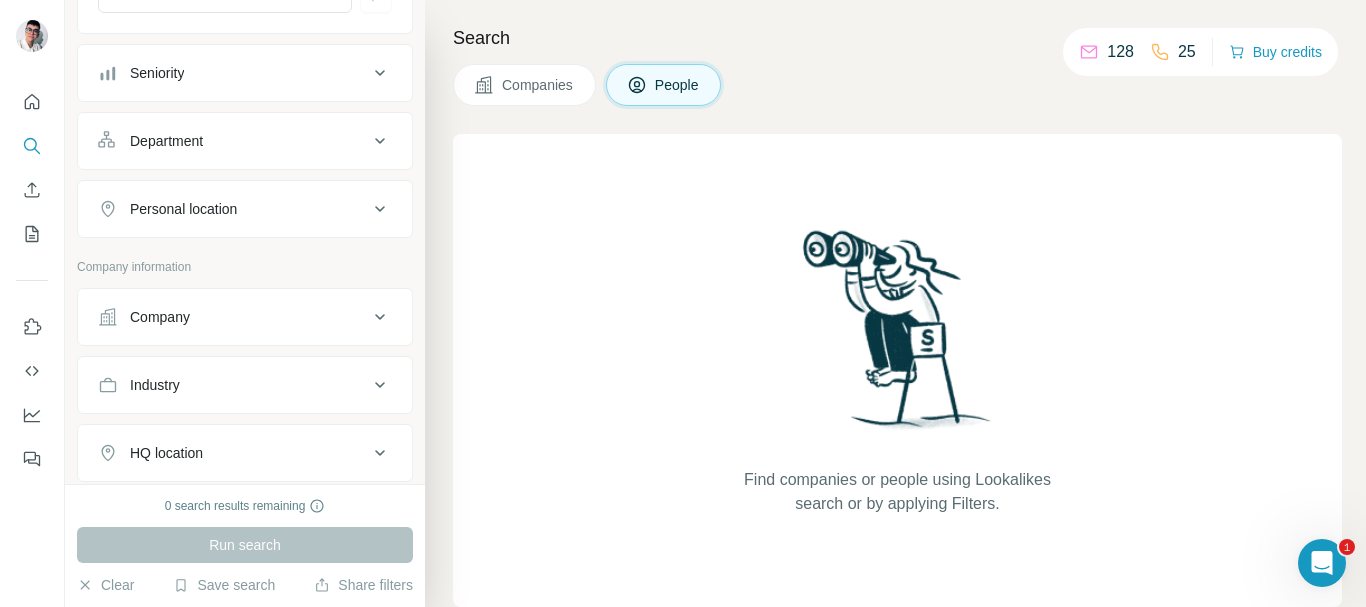 click 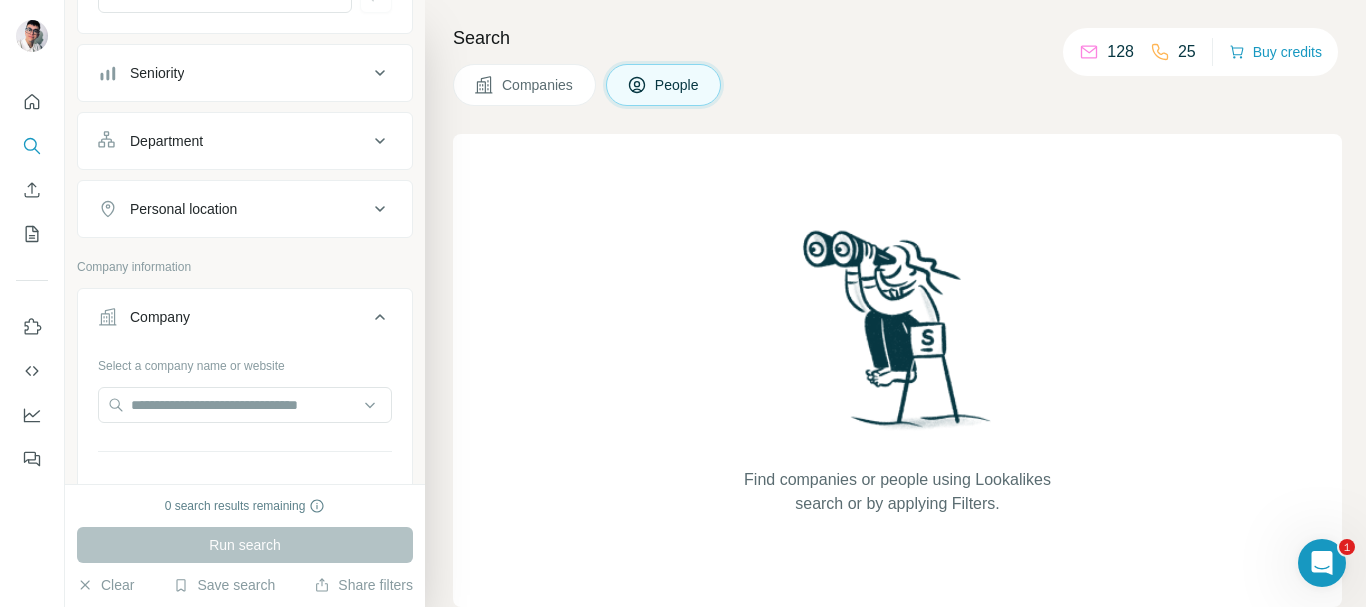 drag, startPoint x: 364, startPoint y: 317, endPoint x: 378, endPoint y: 240, distance: 78.26238 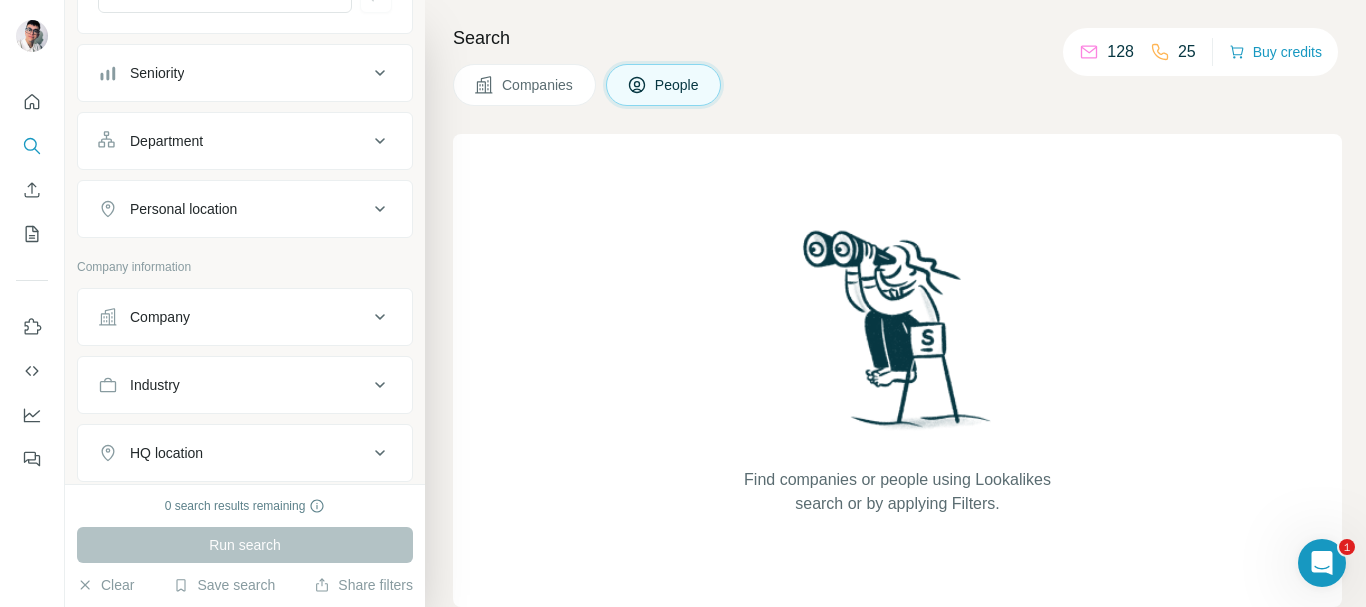 click 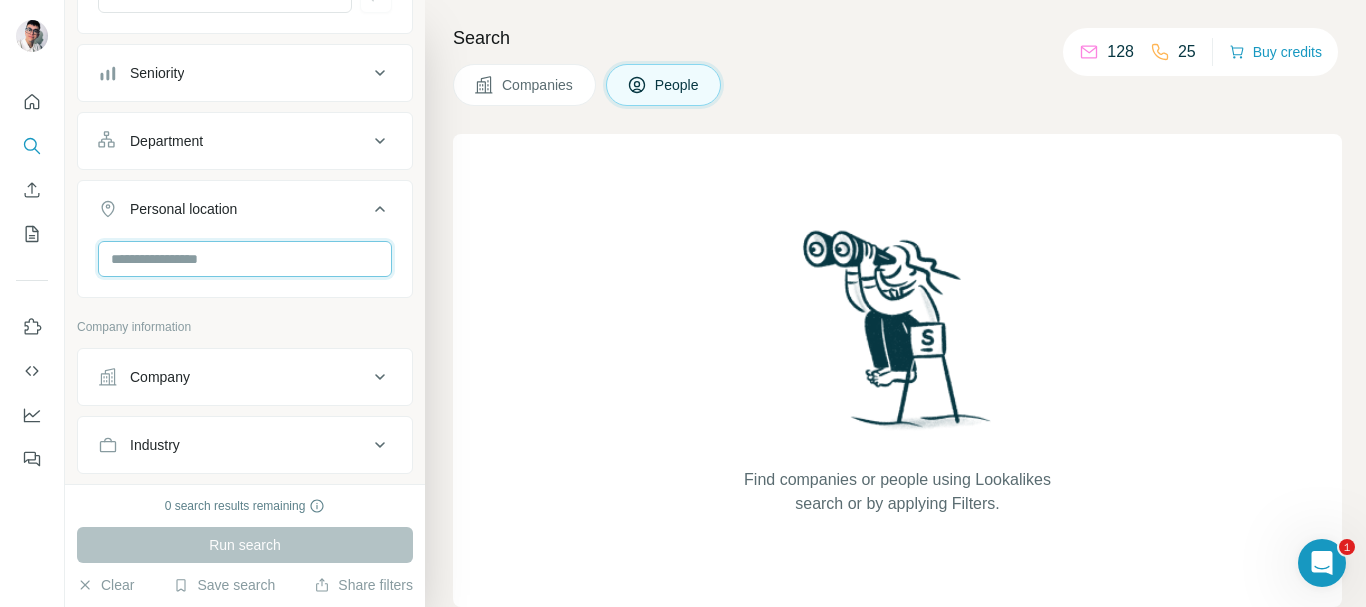 click at bounding box center [245, 259] 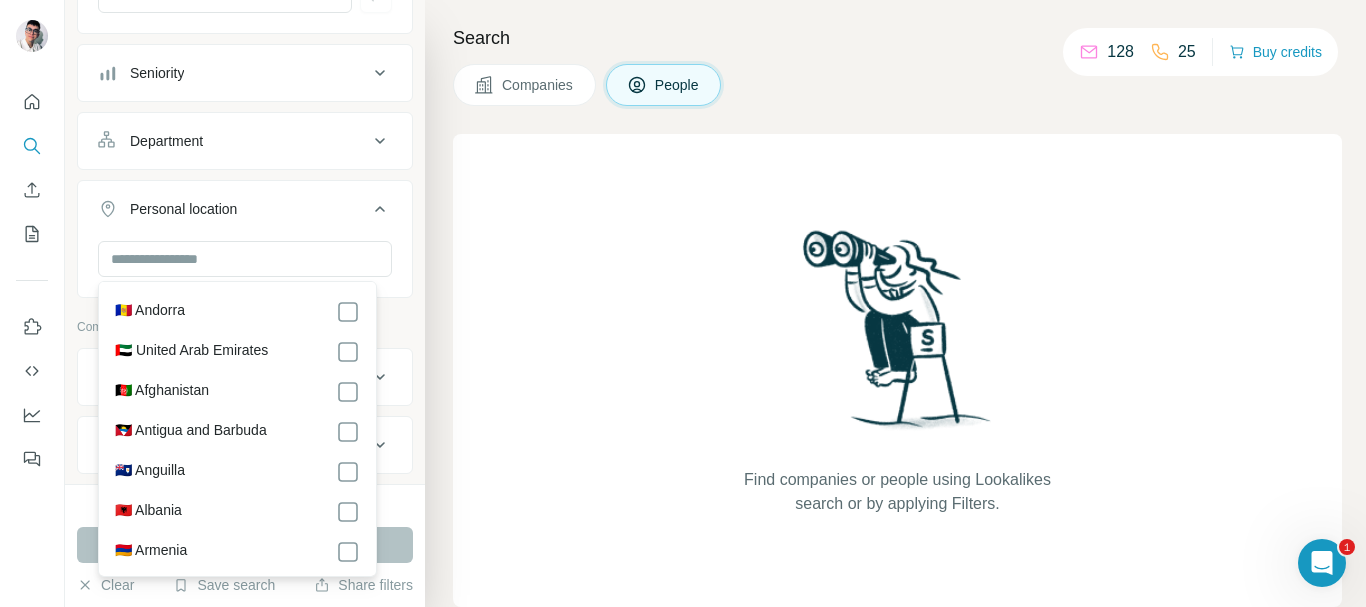 click 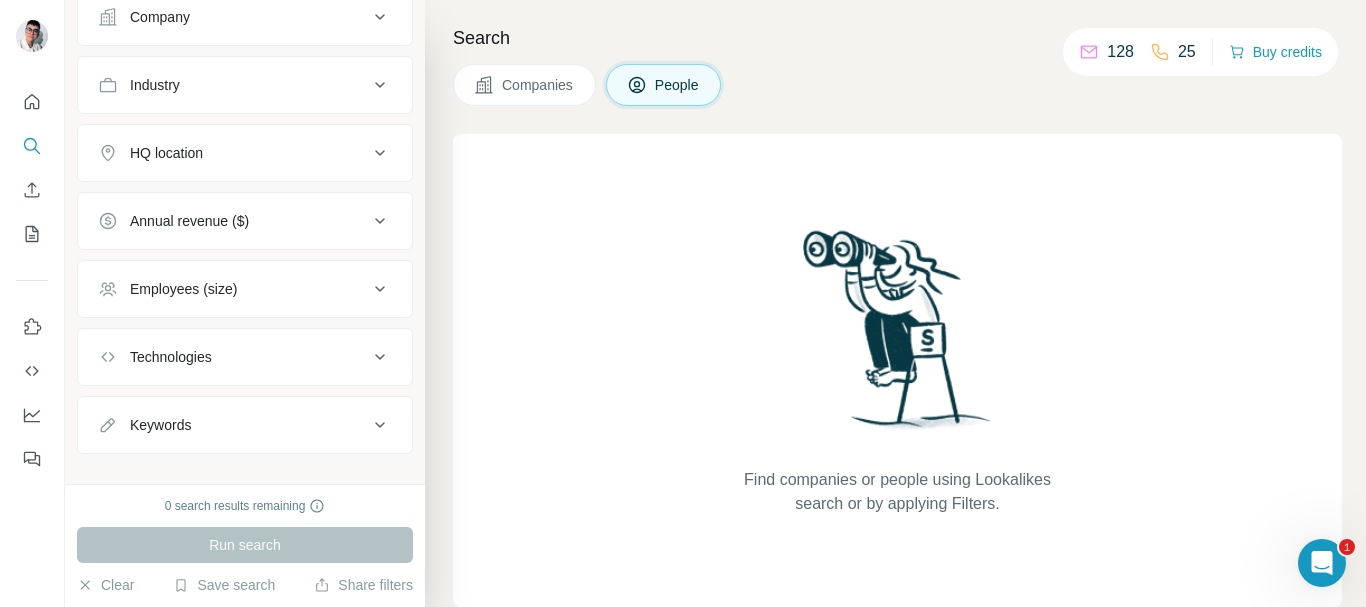 scroll, scrollTop: 726, scrollLeft: 0, axis: vertical 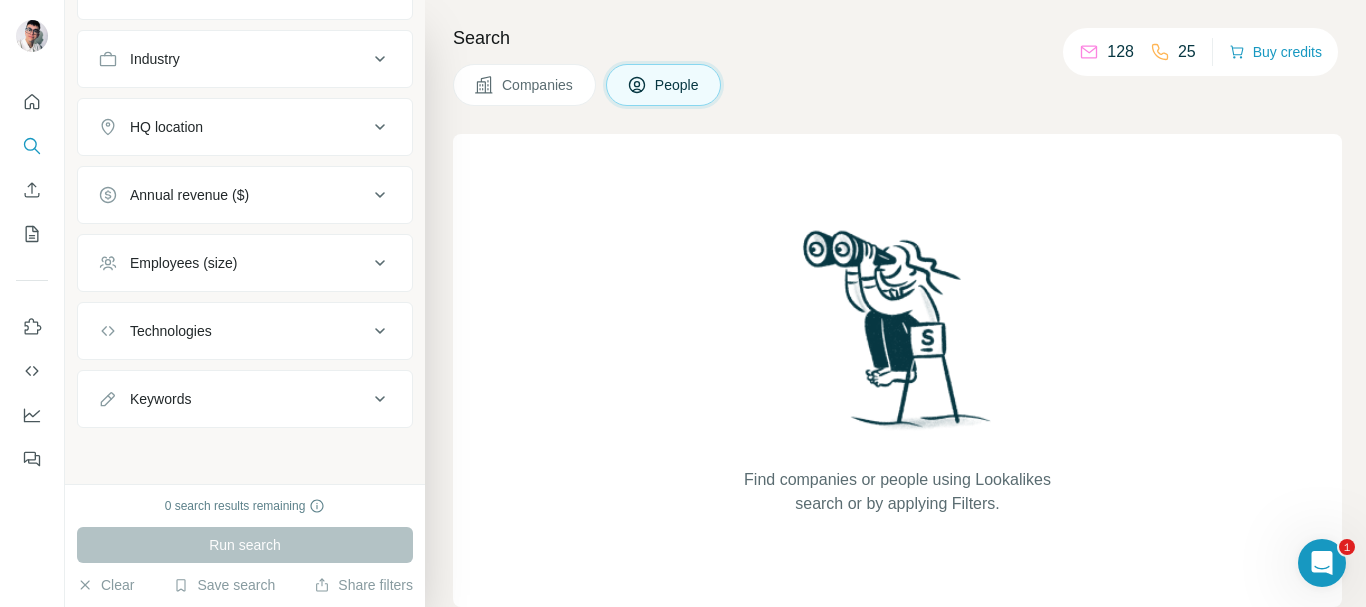 click 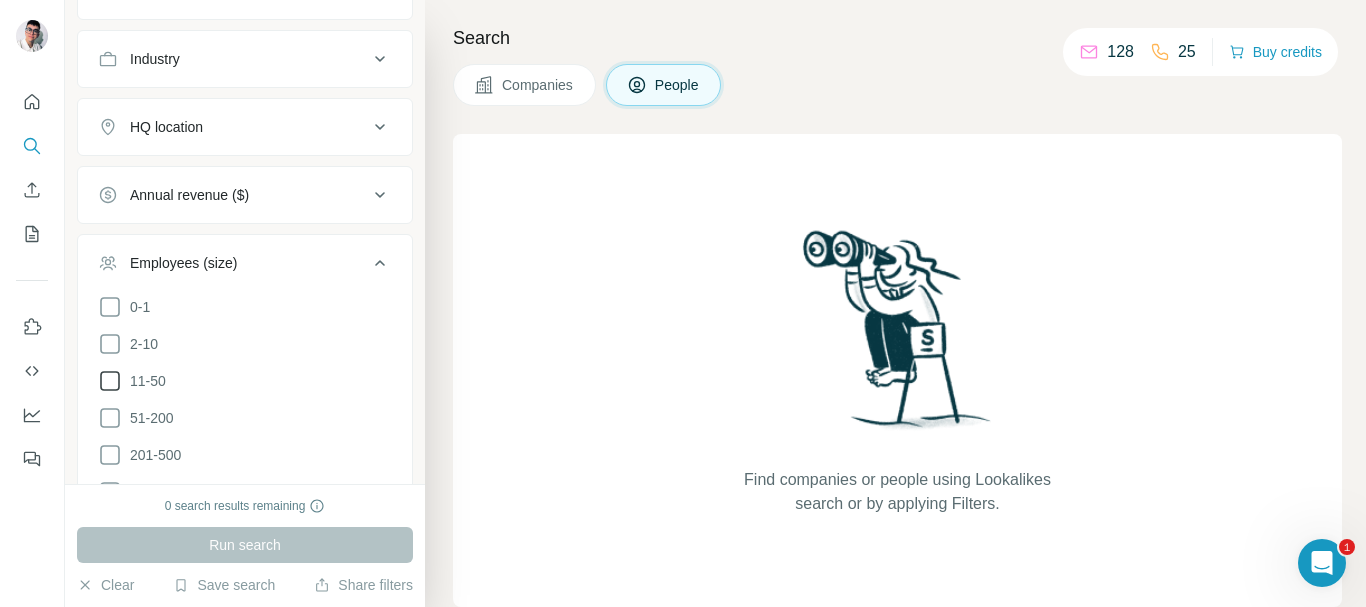 click 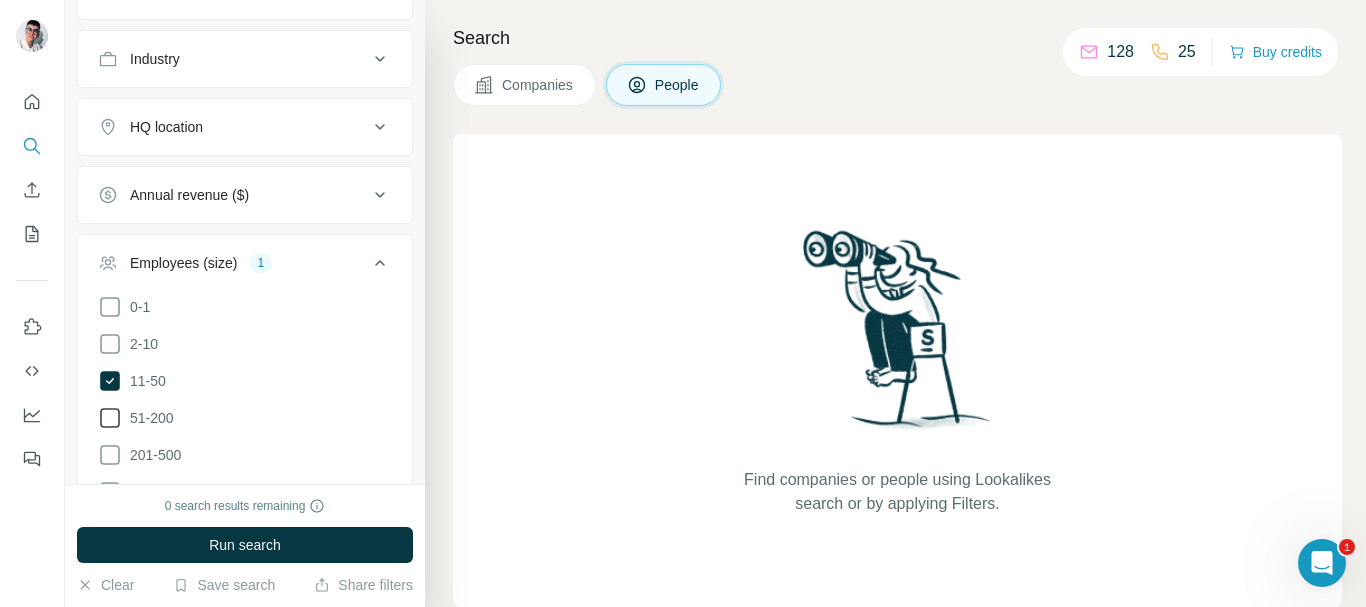 click 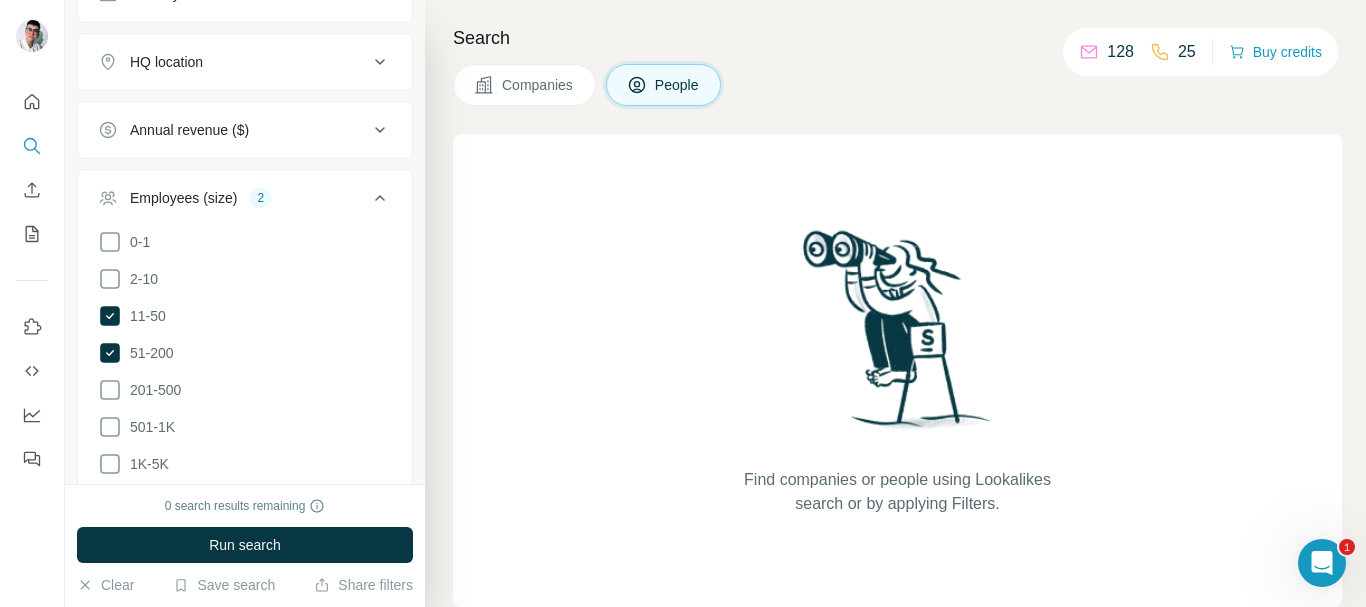 scroll, scrollTop: 826, scrollLeft: 0, axis: vertical 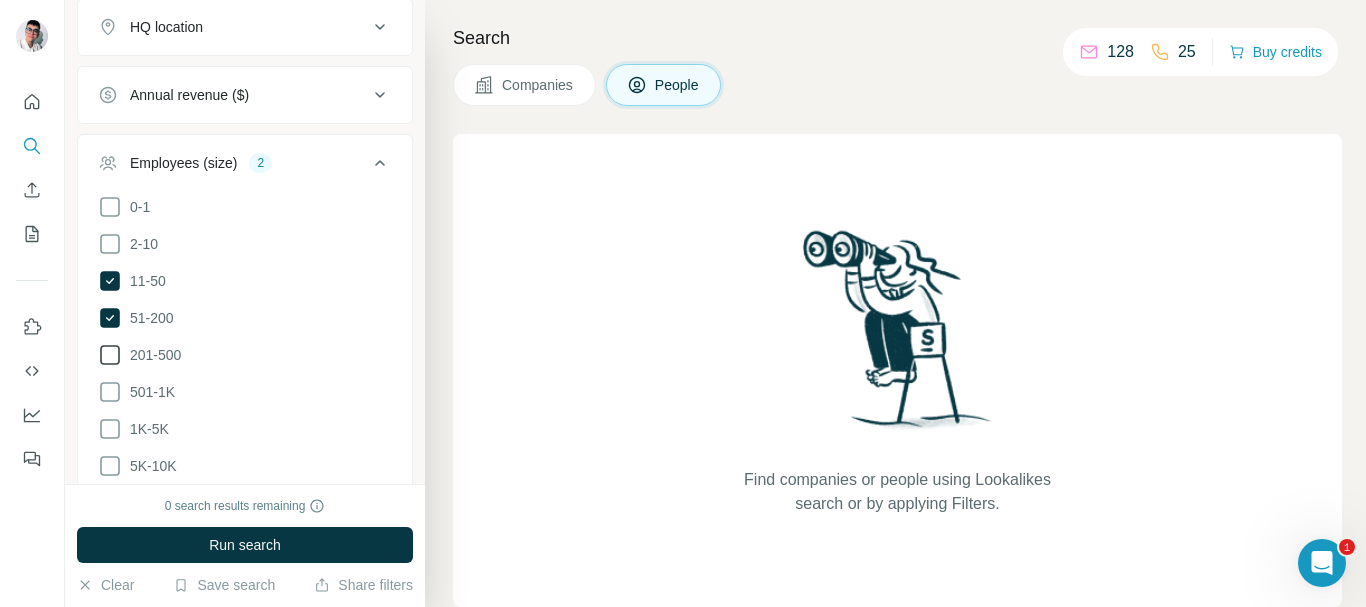 click 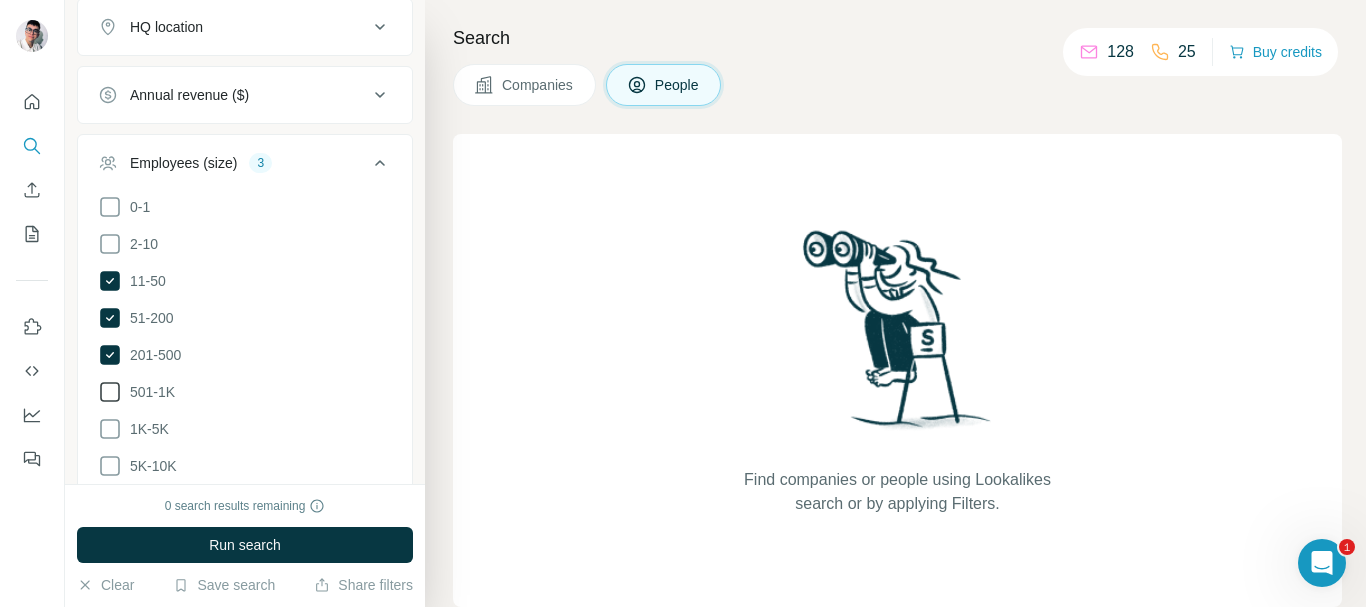 click 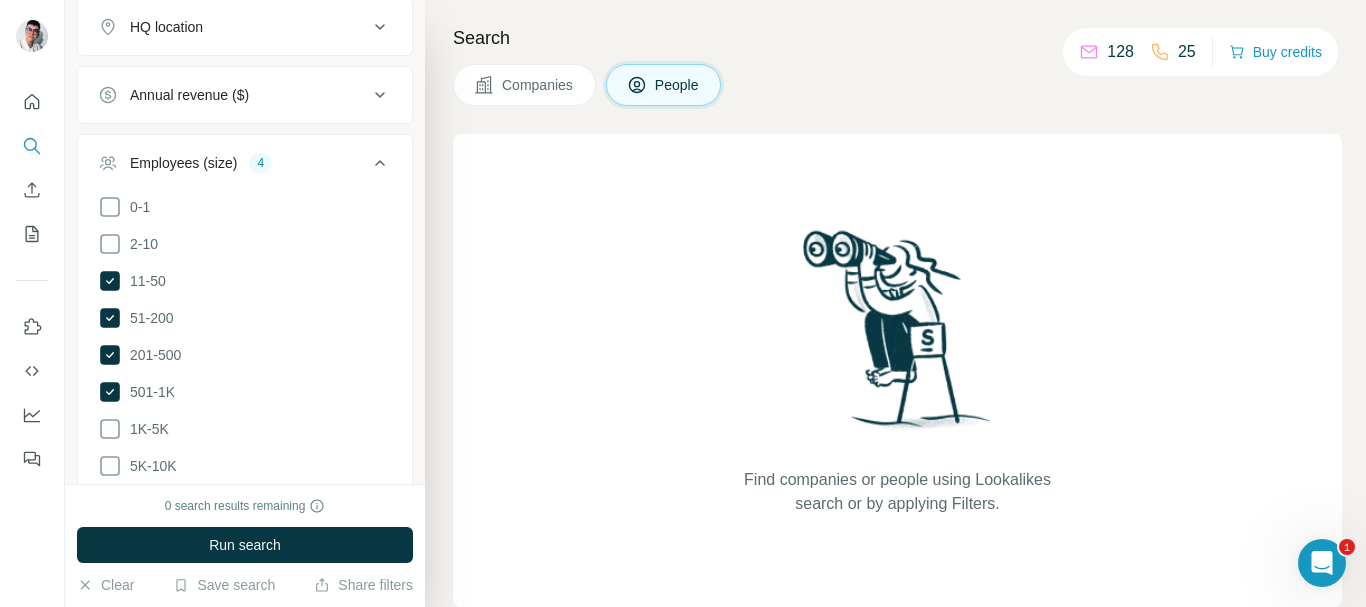 drag, startPoint x: 116, startPoint y: 418, endPoint x: 116, endPoint y: 435, distance: 17 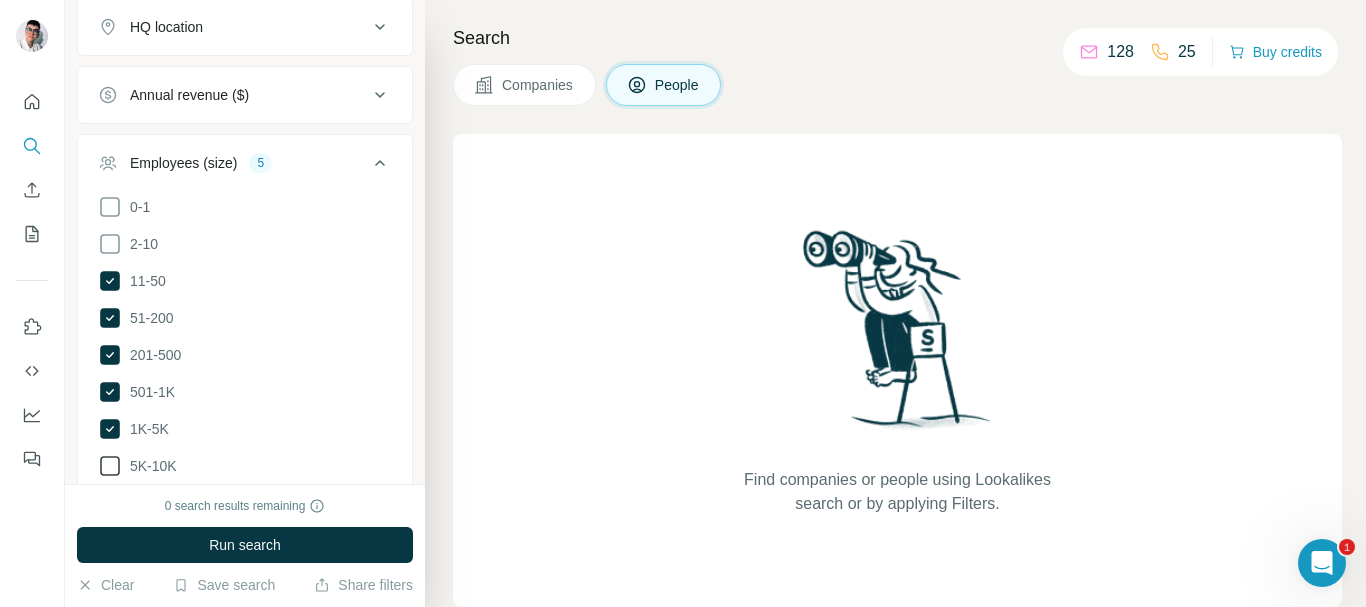 click 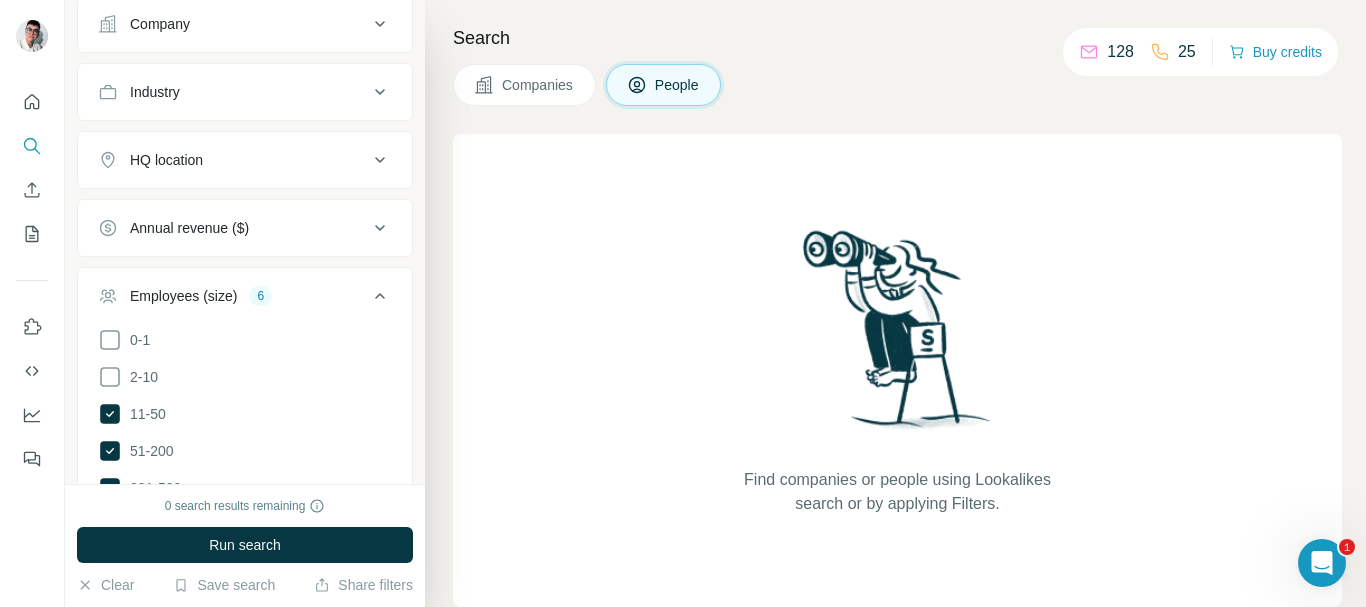 scroll, scrollTop: 626, scrollLeft: 0, axis: vertical 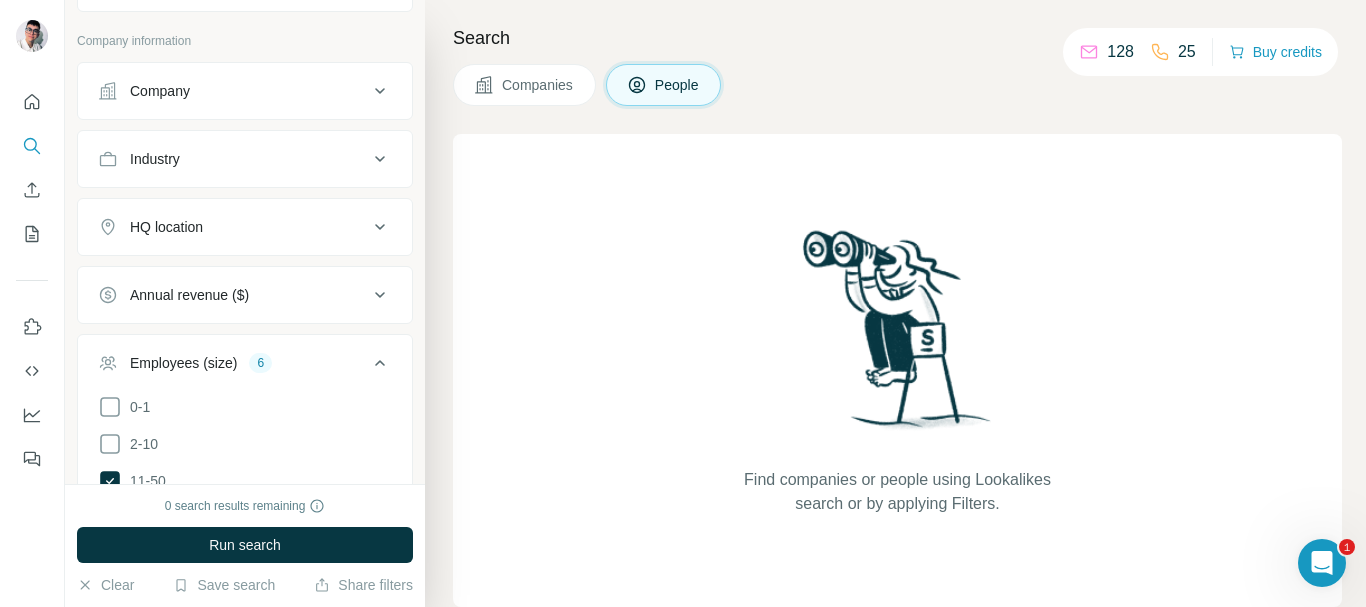 click 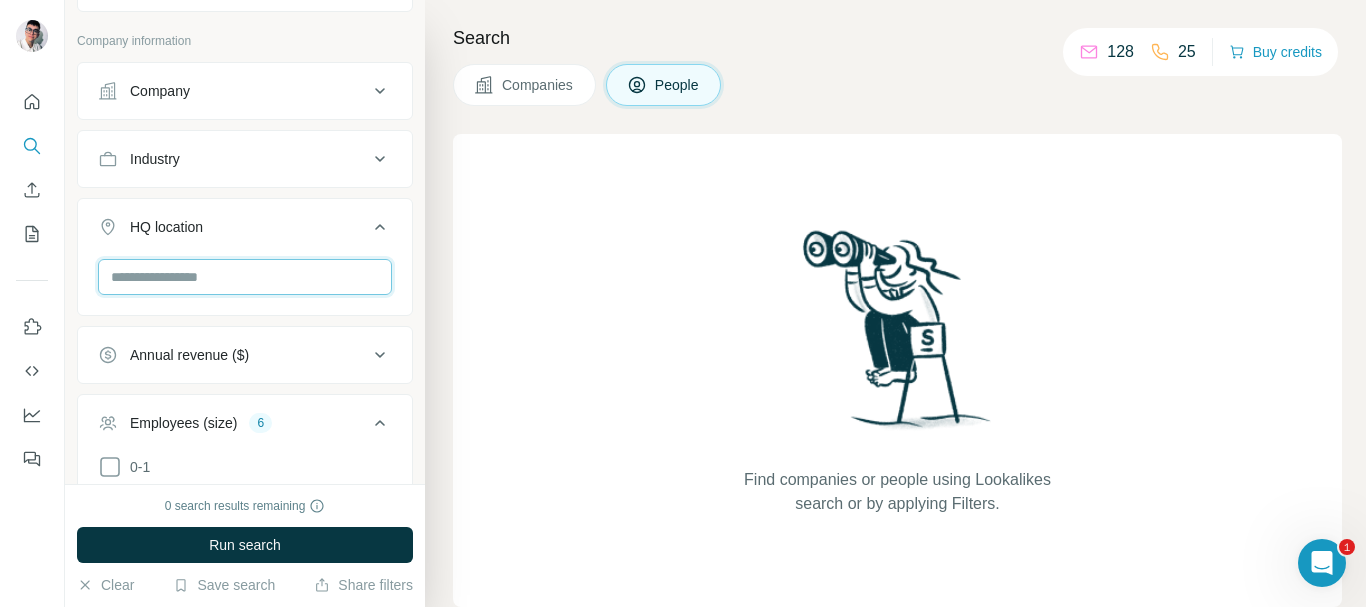 click at bounding box center (245, 277) 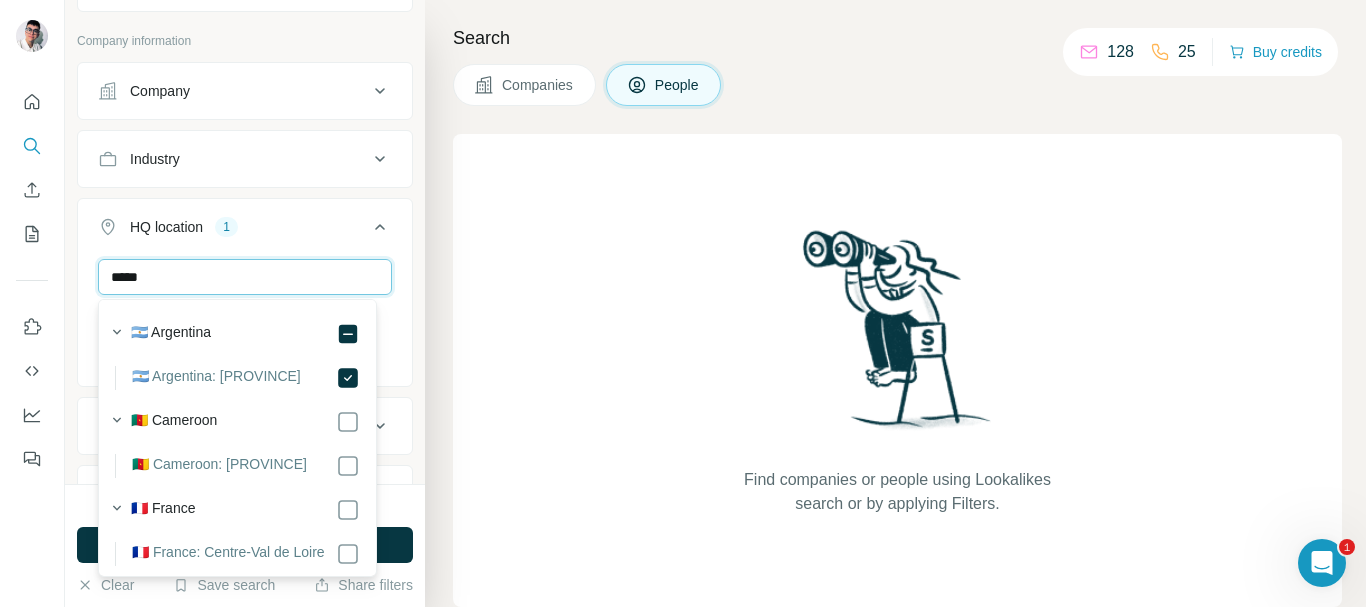 click on "*****" at bounding box center [245, 277] 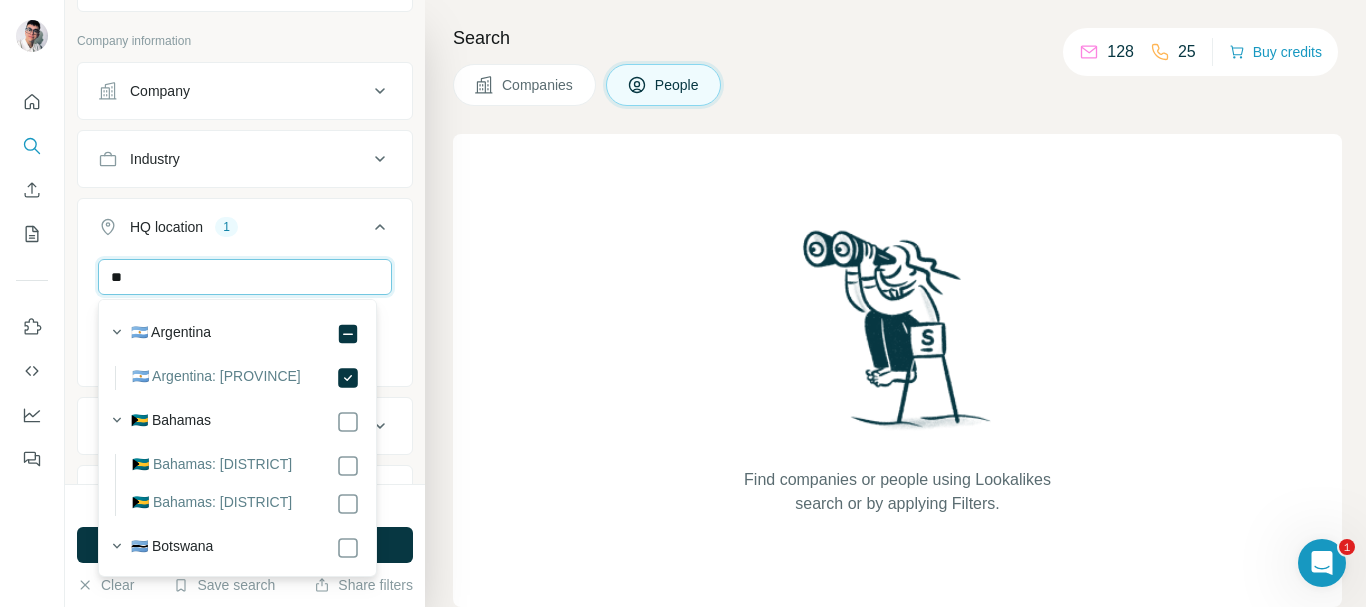 type on "*" 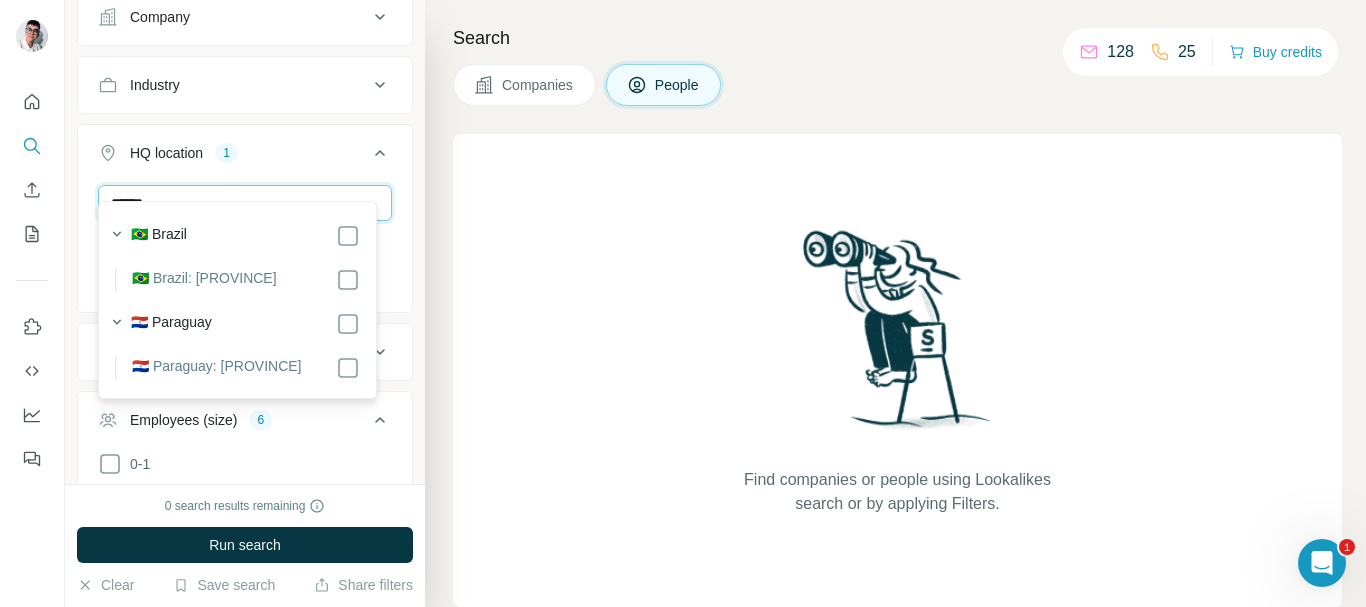 scroll, scrollTop: 626, scrollLeft: 0, axis: vertical 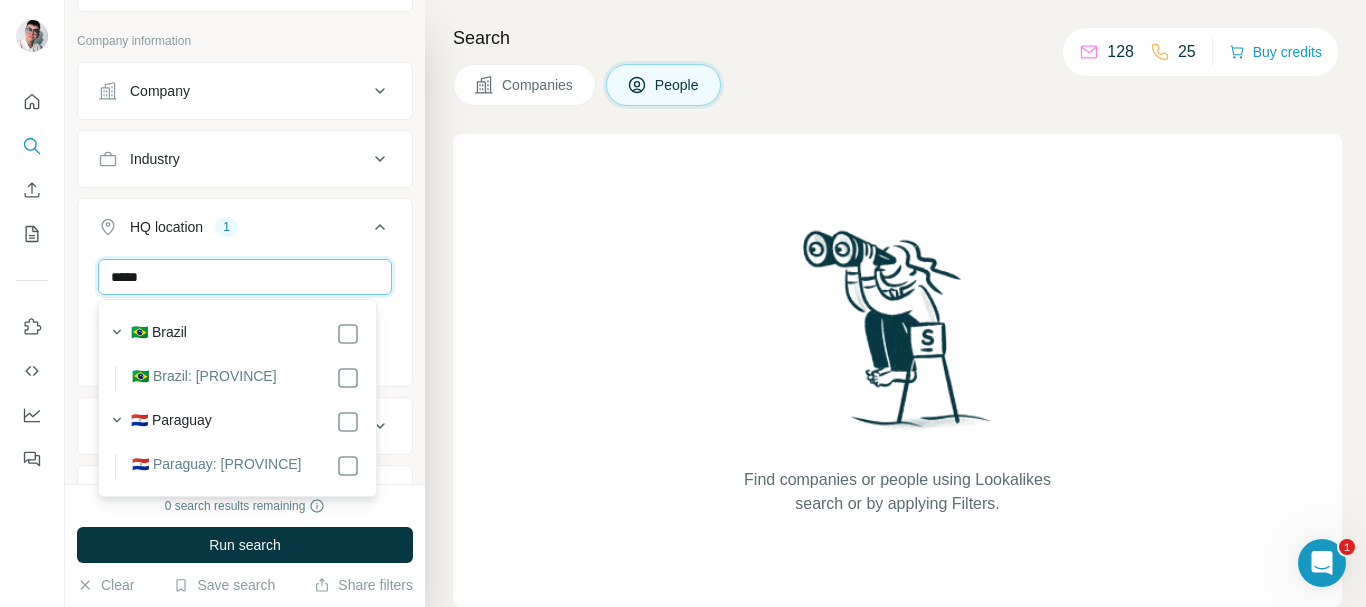 type on "******" 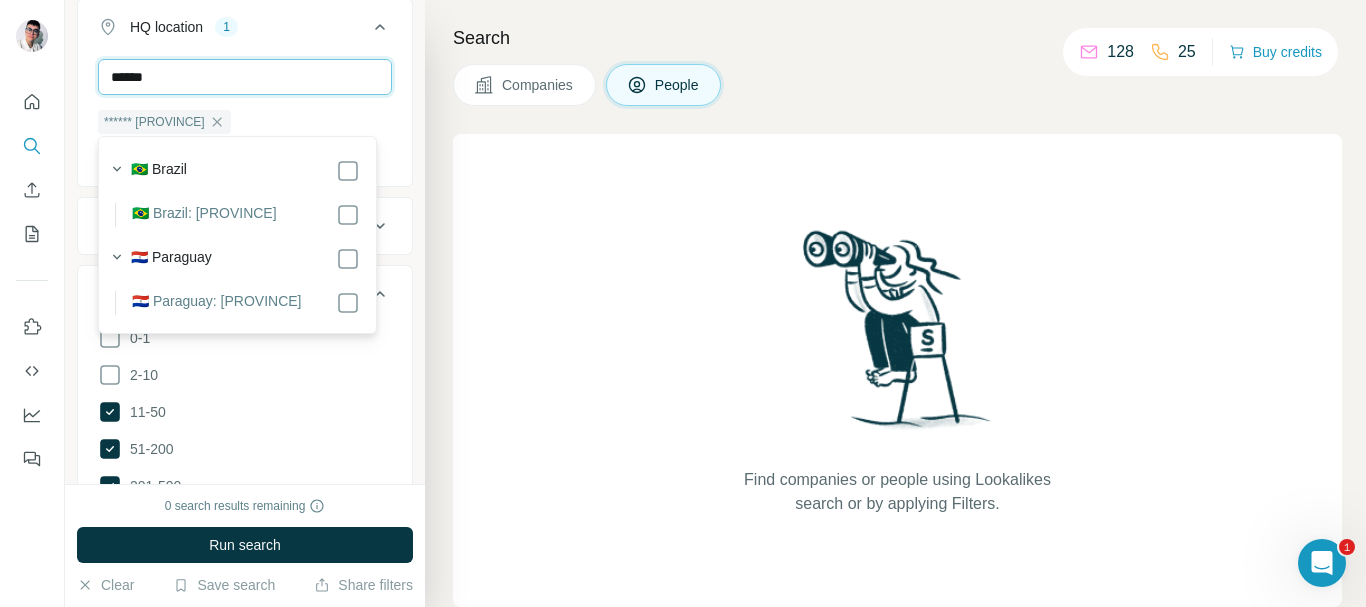 scroll, scrollTop: 726, scrollLeft: 0, axis: vertical 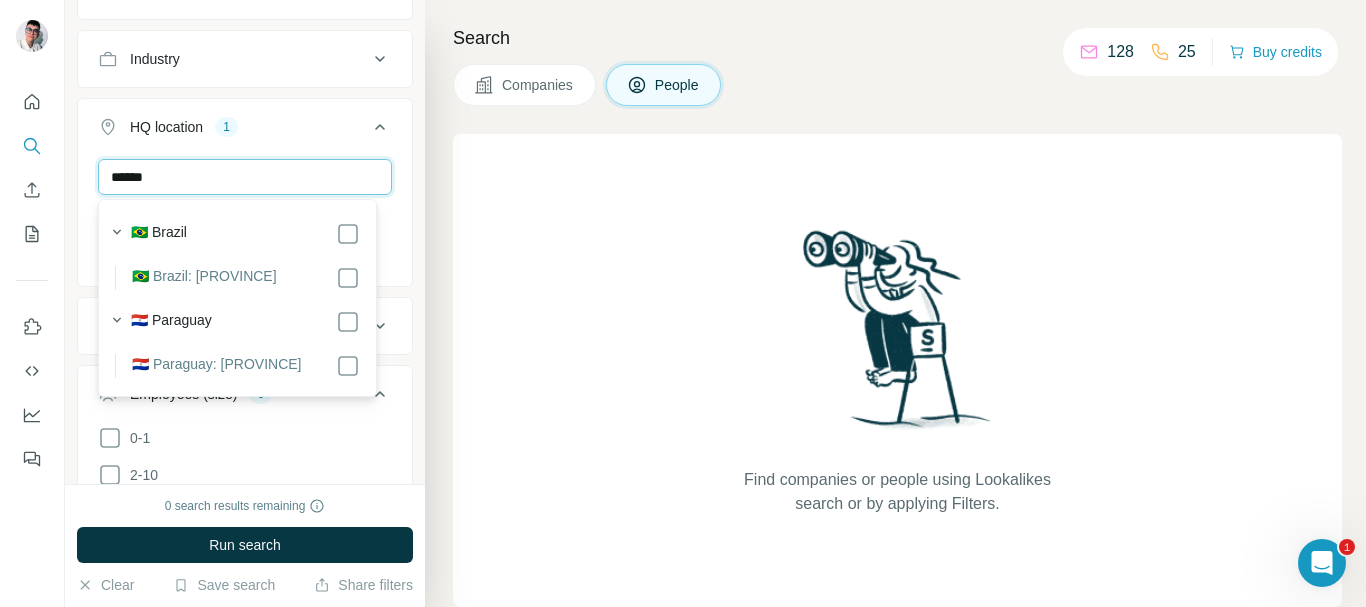 drag, startPoint x: 216, startPoint y: 180, endPoint x: 0, endPoint y: 194, distance: 216.45323 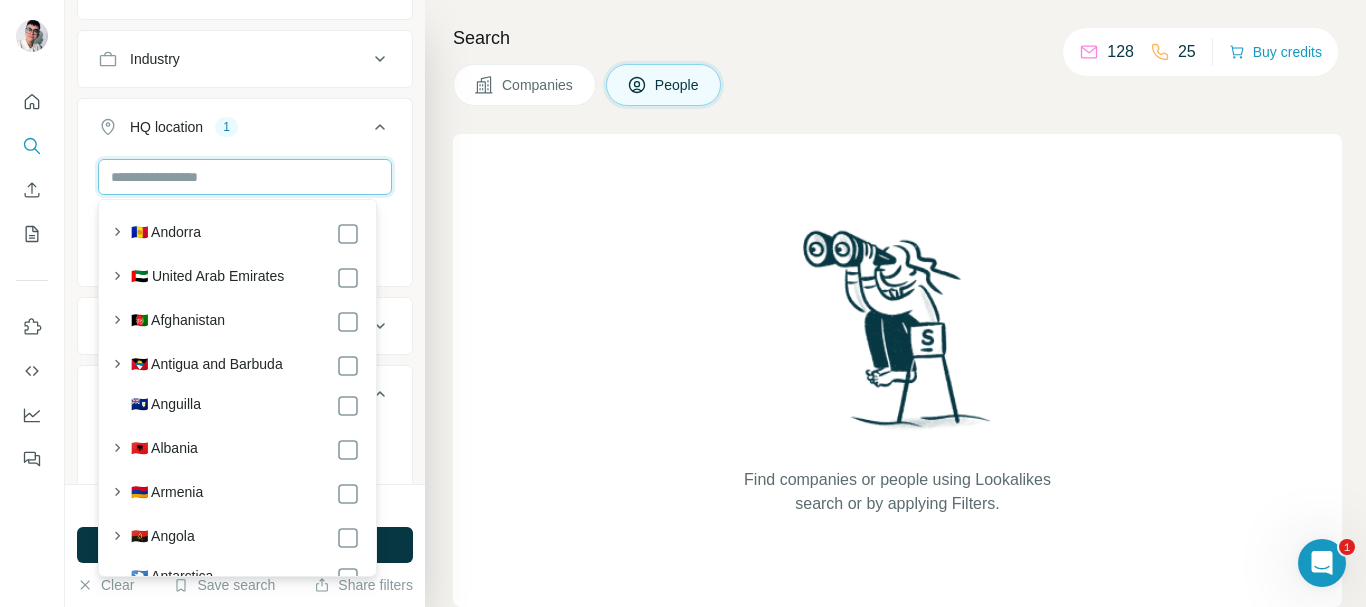 type 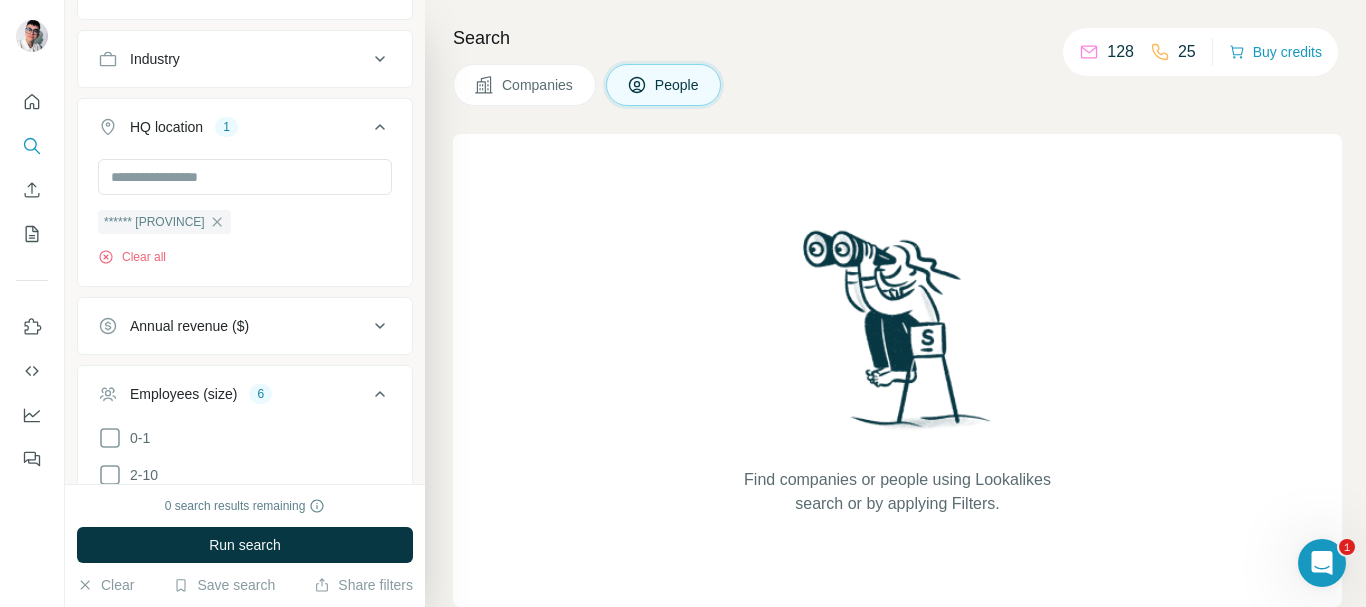 click 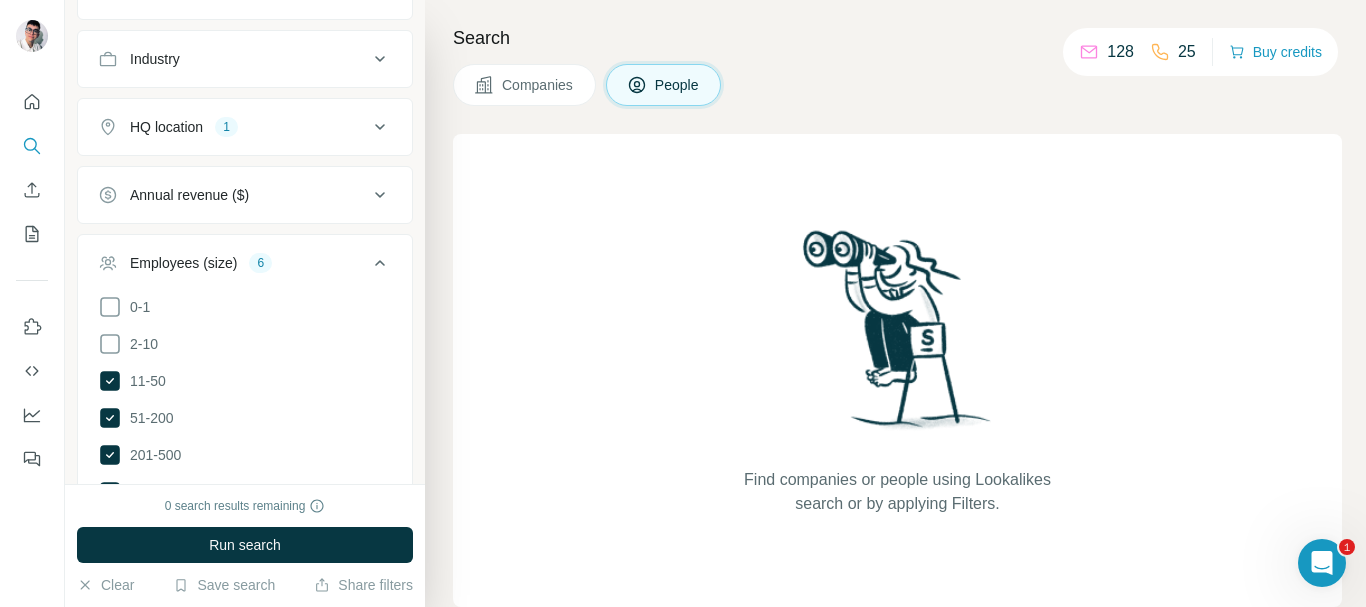 click 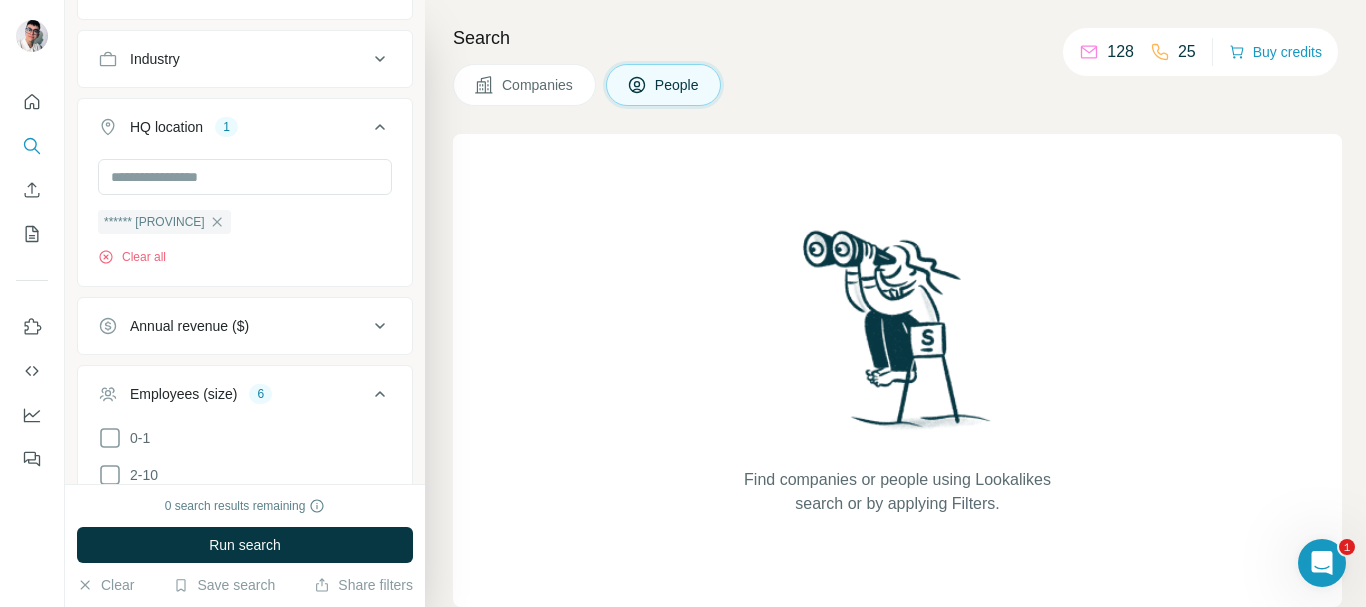 click 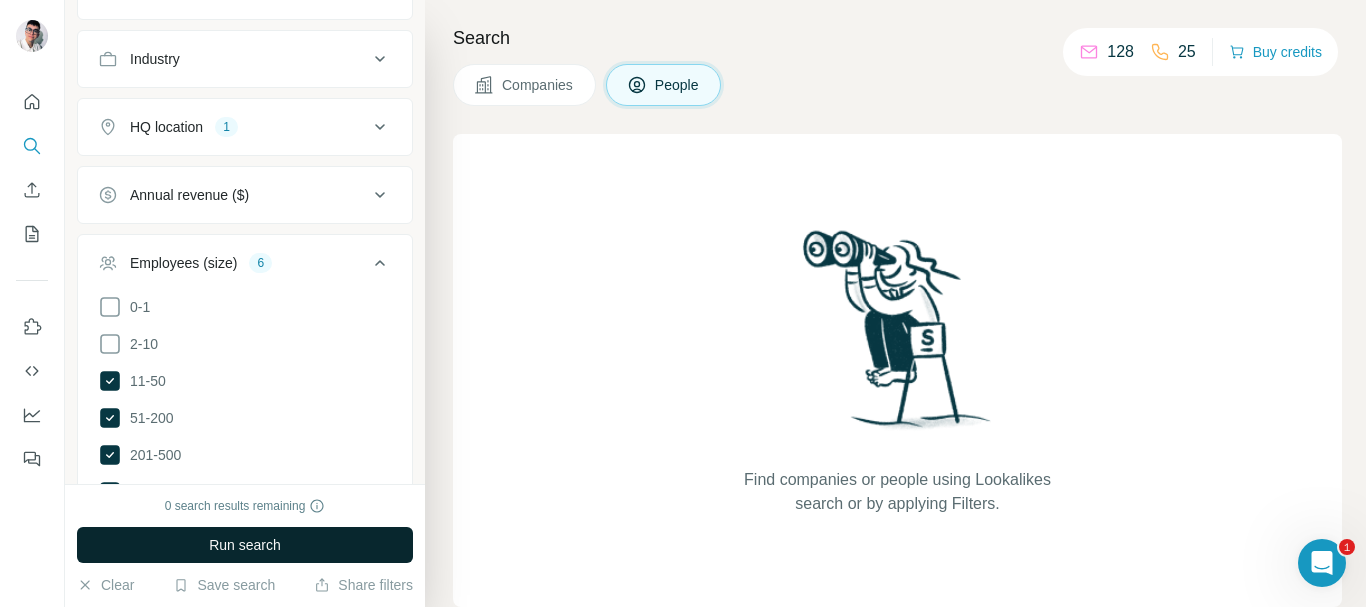 click on "Run search" at bounding box center [245, 545] 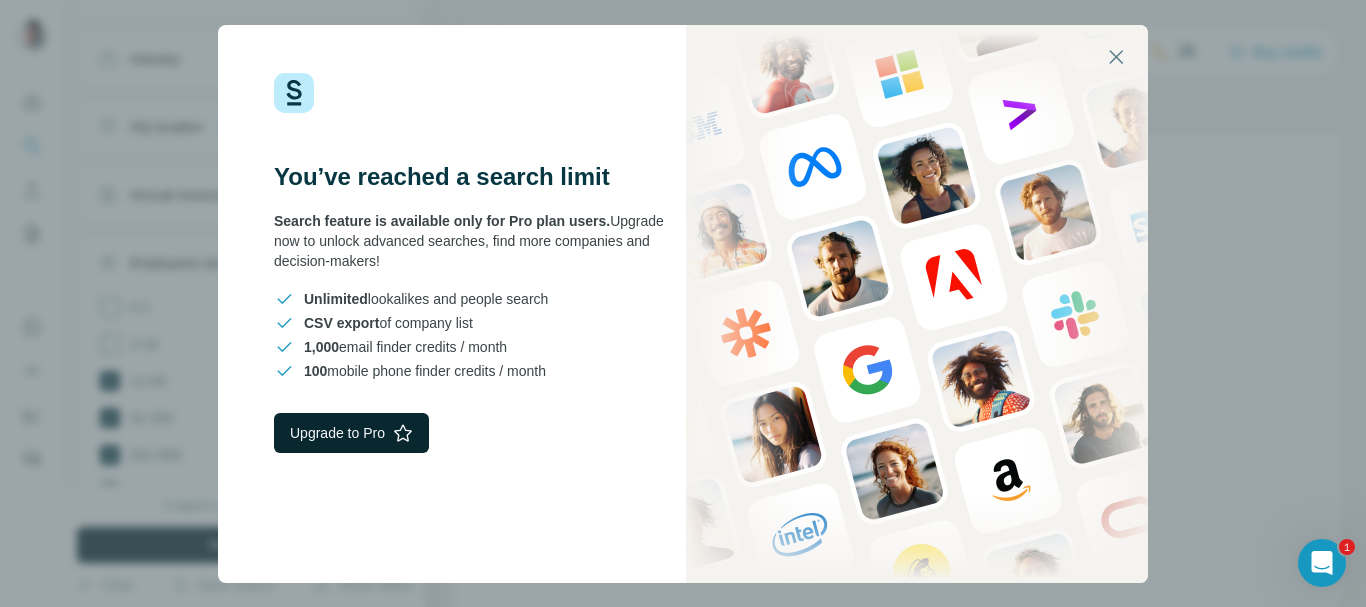 click on "Upgrade to Pro" at bounding box center (351, 433) 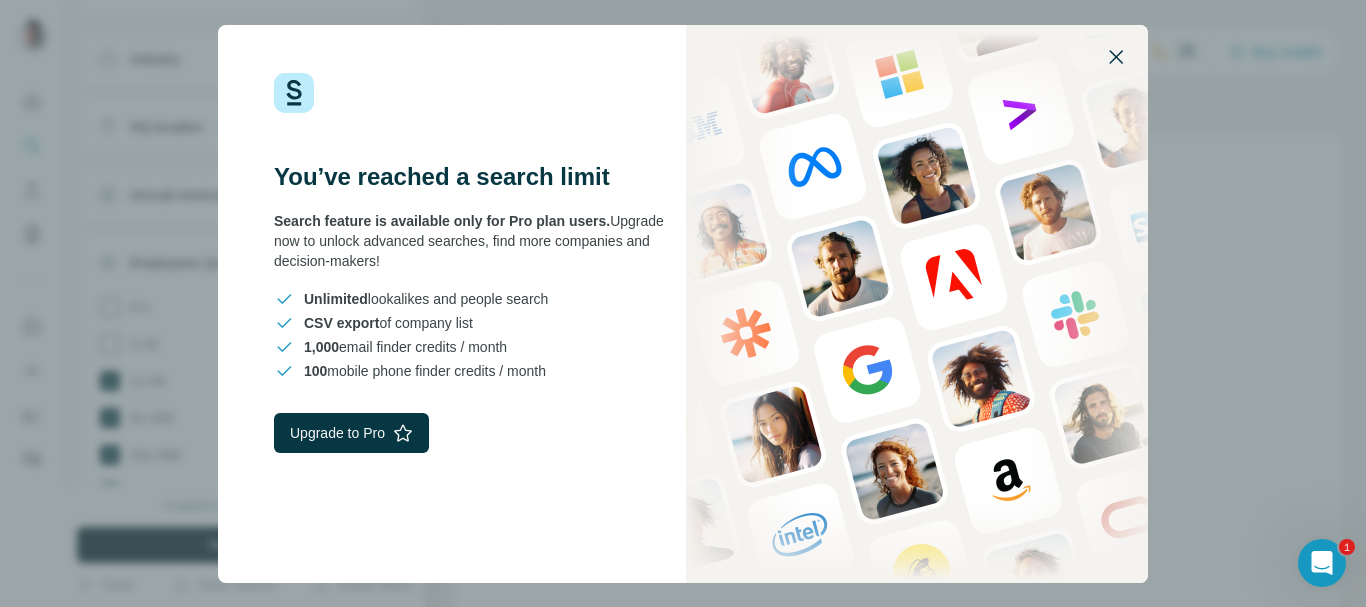 click 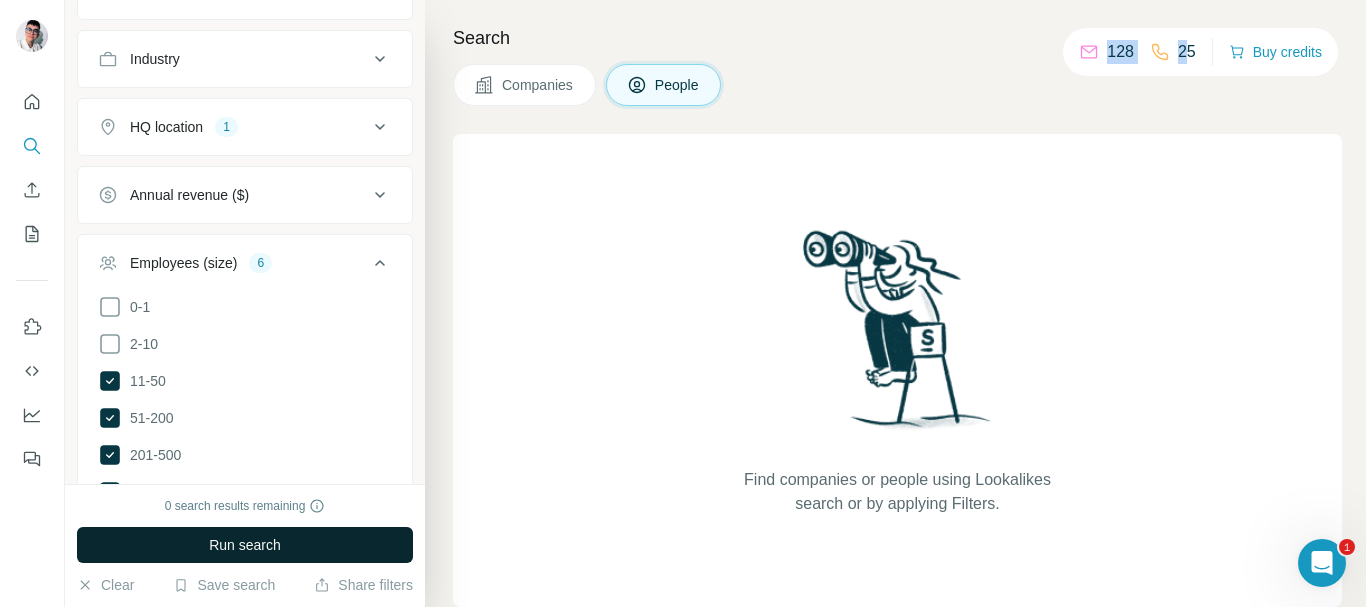 drag, startPoint x: 1074, startPoint y: 55, endPoint x: 1179, endPoint y: 55, distance: 105 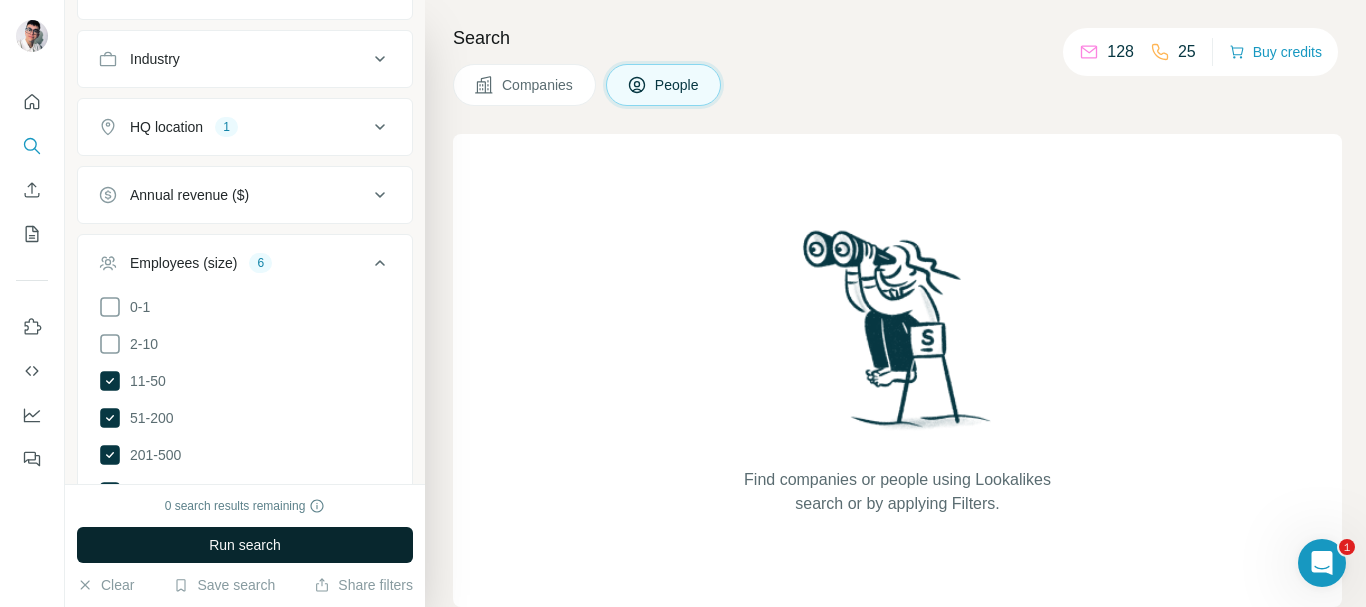 drag, startPoint x: 1062, startPoint y: 109, endPoint x: 973, endPoint y: 113, distance: 89.08984 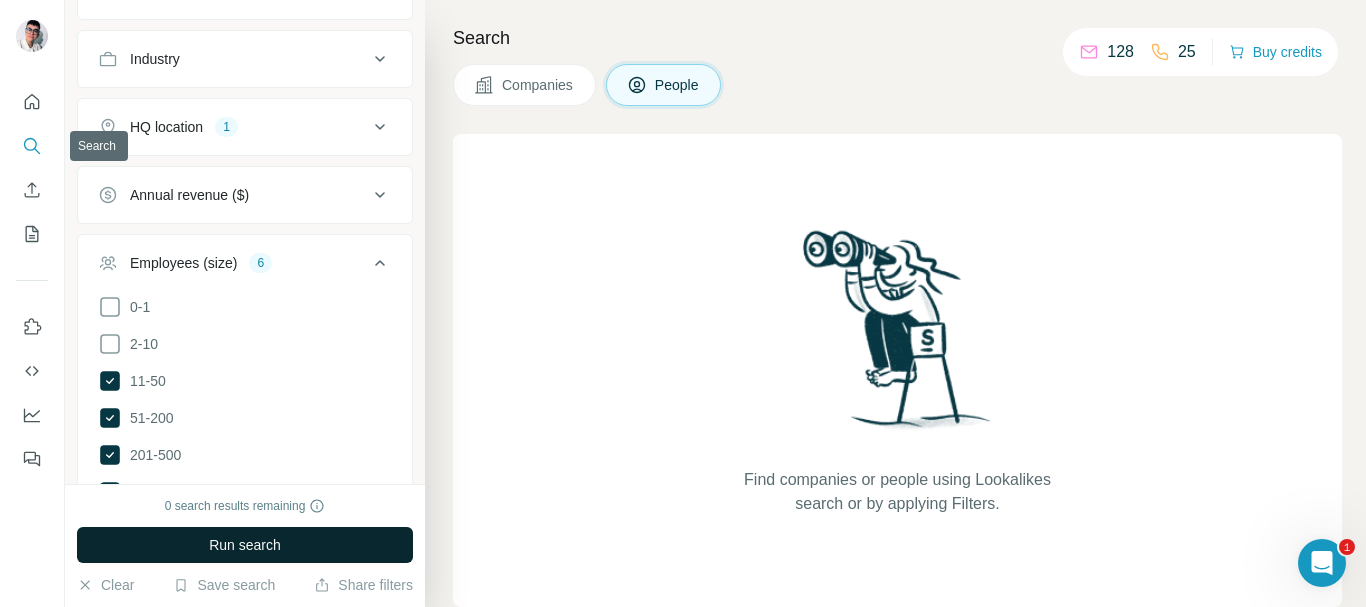 click 